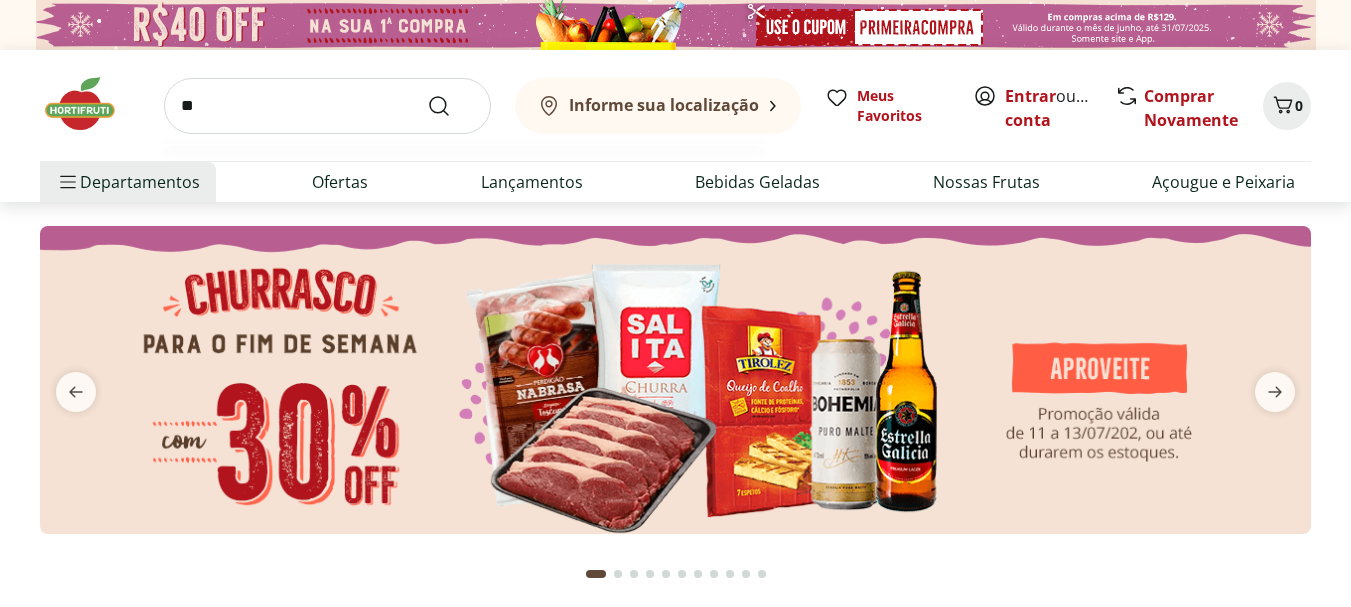 scroll, scrollTop: 0, scrollLeft: 0, axis: both 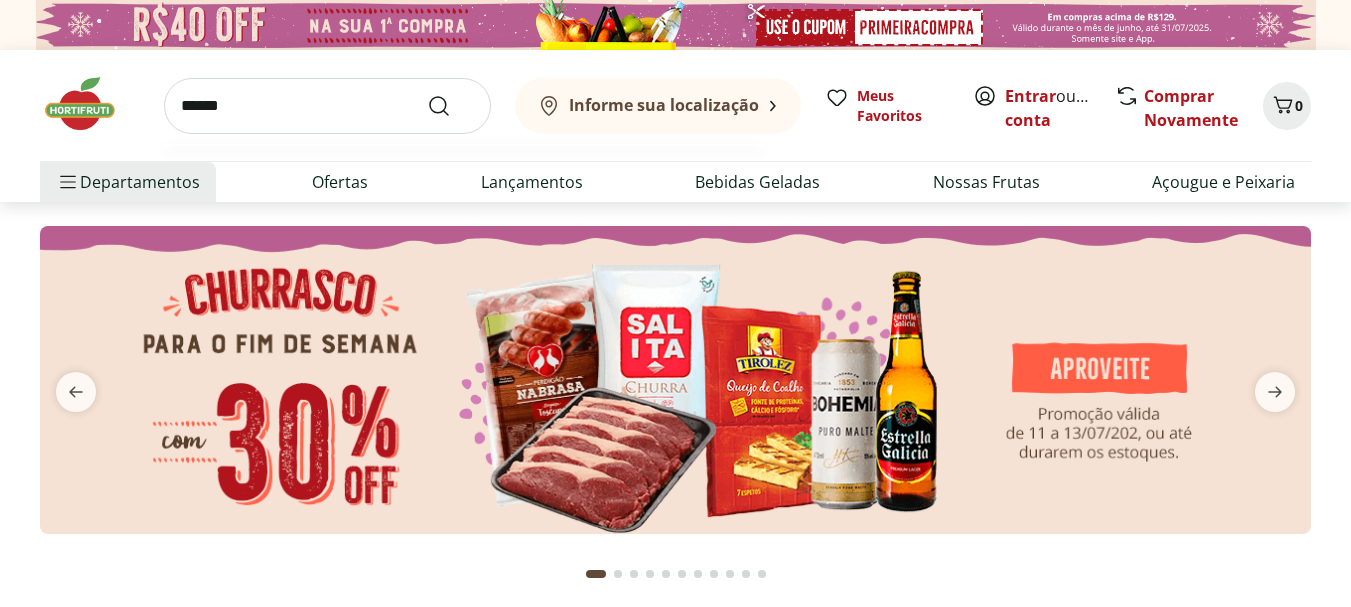 type on "******" 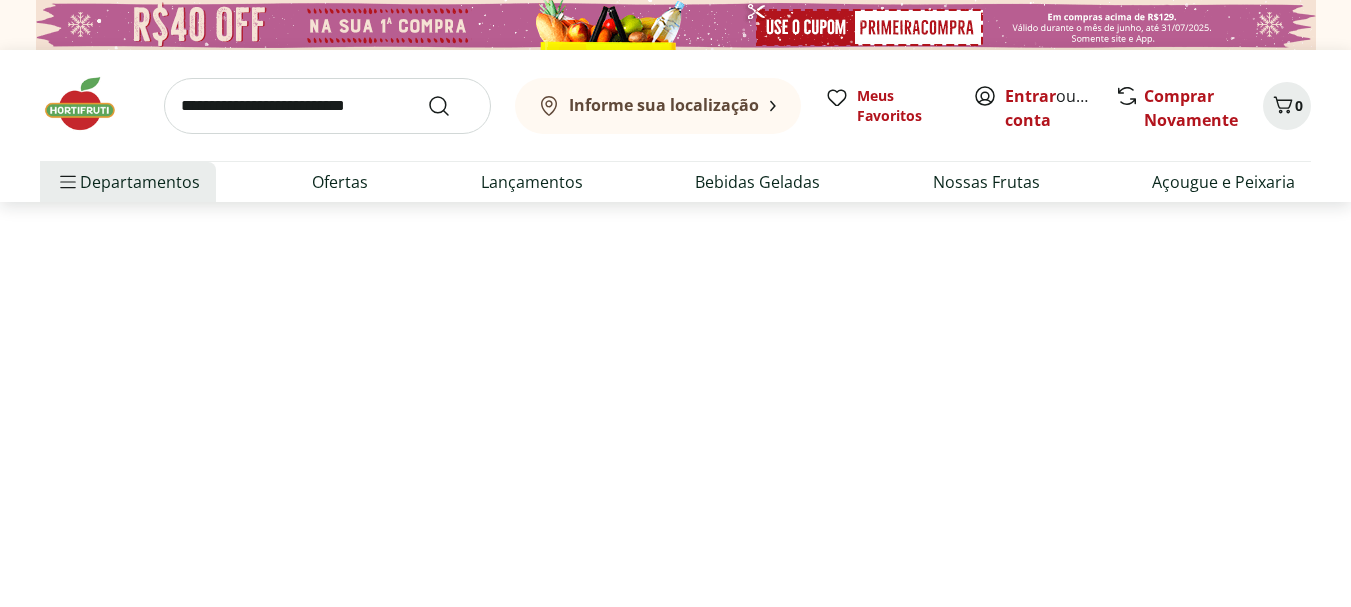 select on "**********" 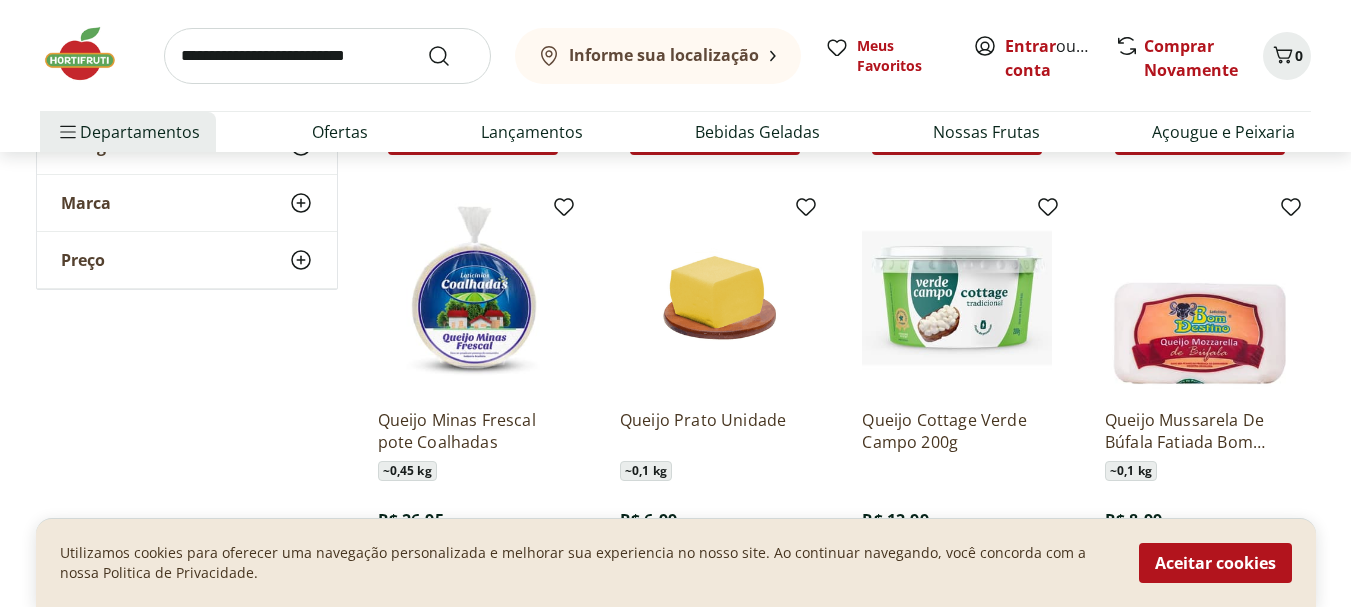 scroll, scrollTop: 1200, scrollLeft: 0, axis: vertical 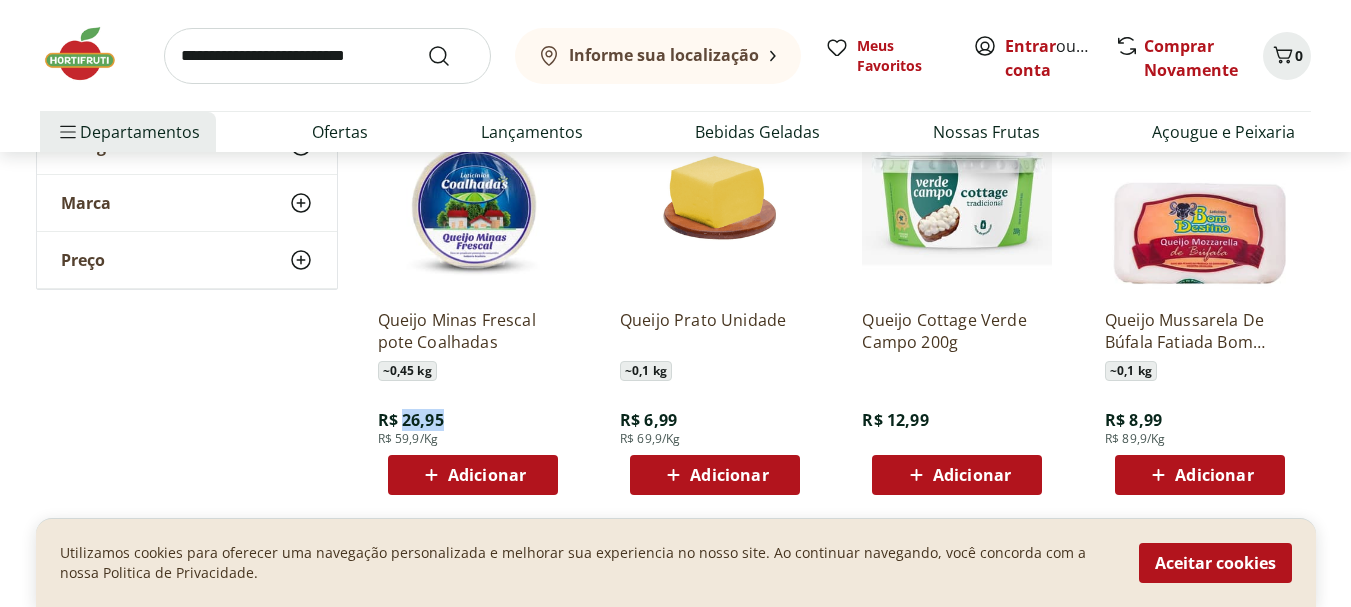drag, startPoint x: 403, startPoint y: 417, endPoint x: 434, endPoint y: 437, distance: 36.891735 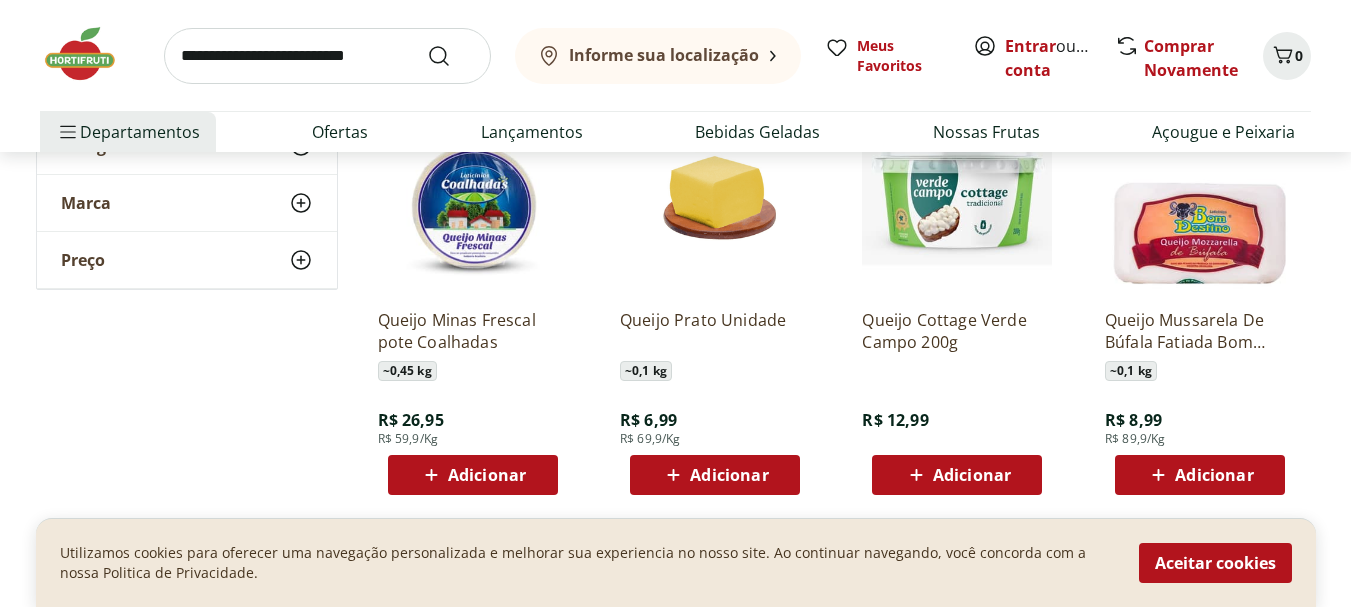 click on "Queijo Minas Frescal pote Coalhadas ~ 0,45 kg R$ 26,95 R$ 59,9/Kg Adicionar" at bounding box center (473, 394) 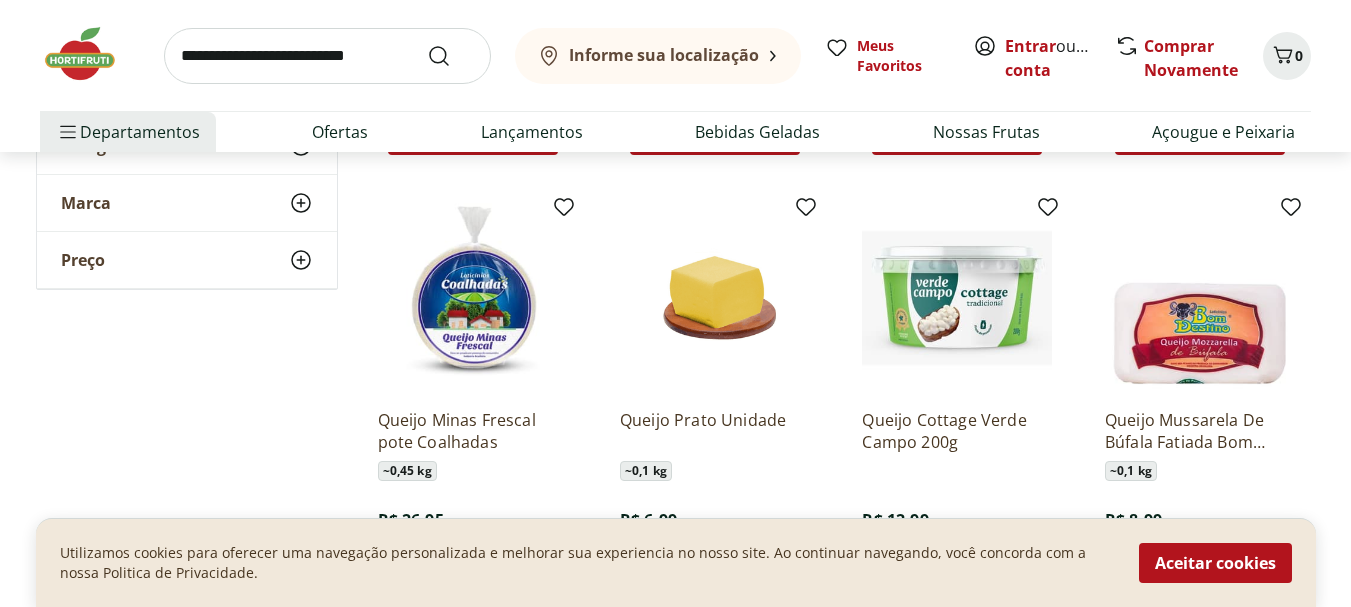 scroll, scrollTop: 900, scrollLeft: 0, axis: vertical 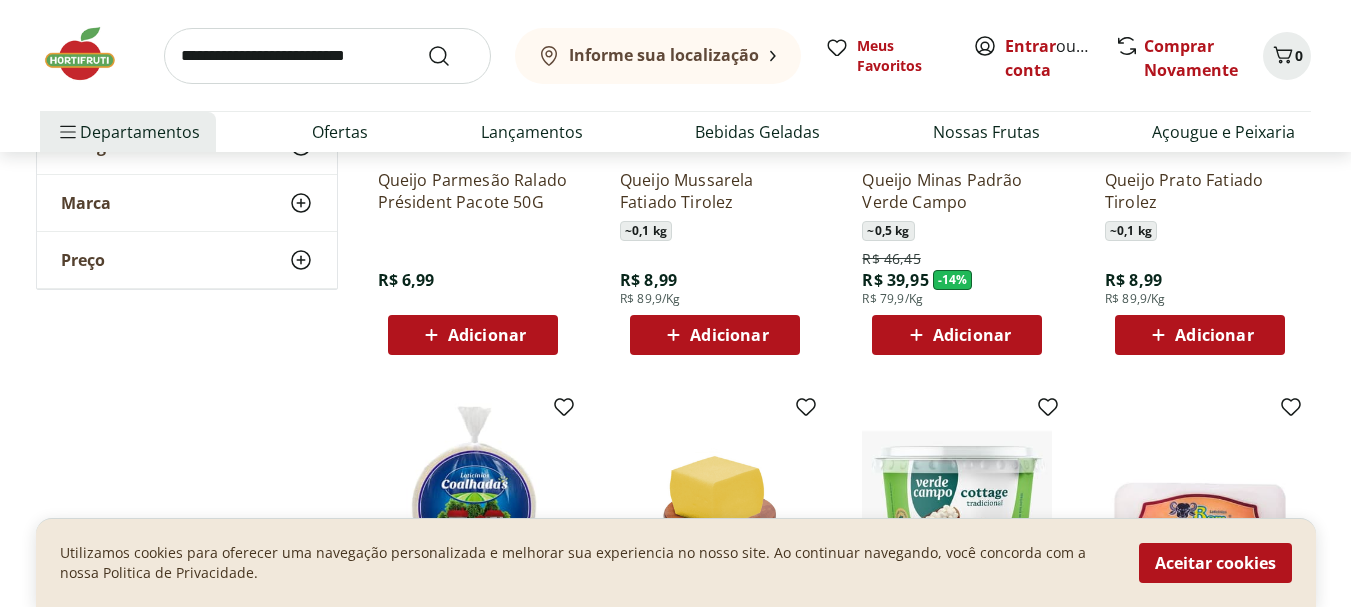 click at bounding box center [327, 56] 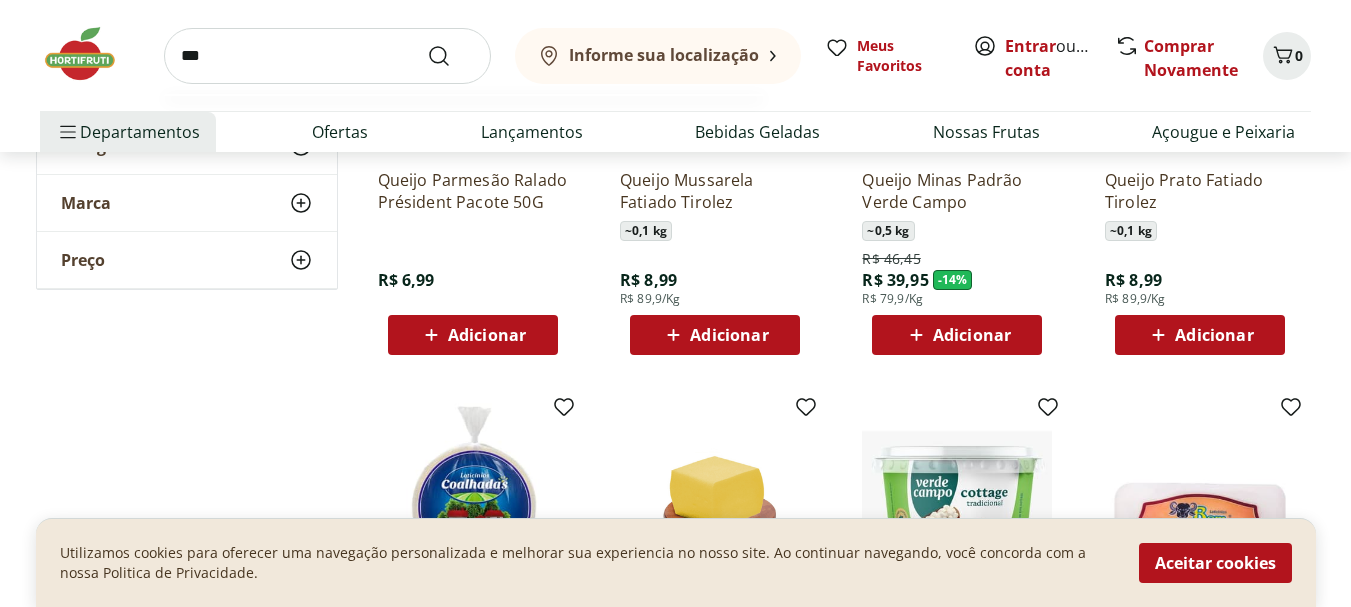 type on "***" 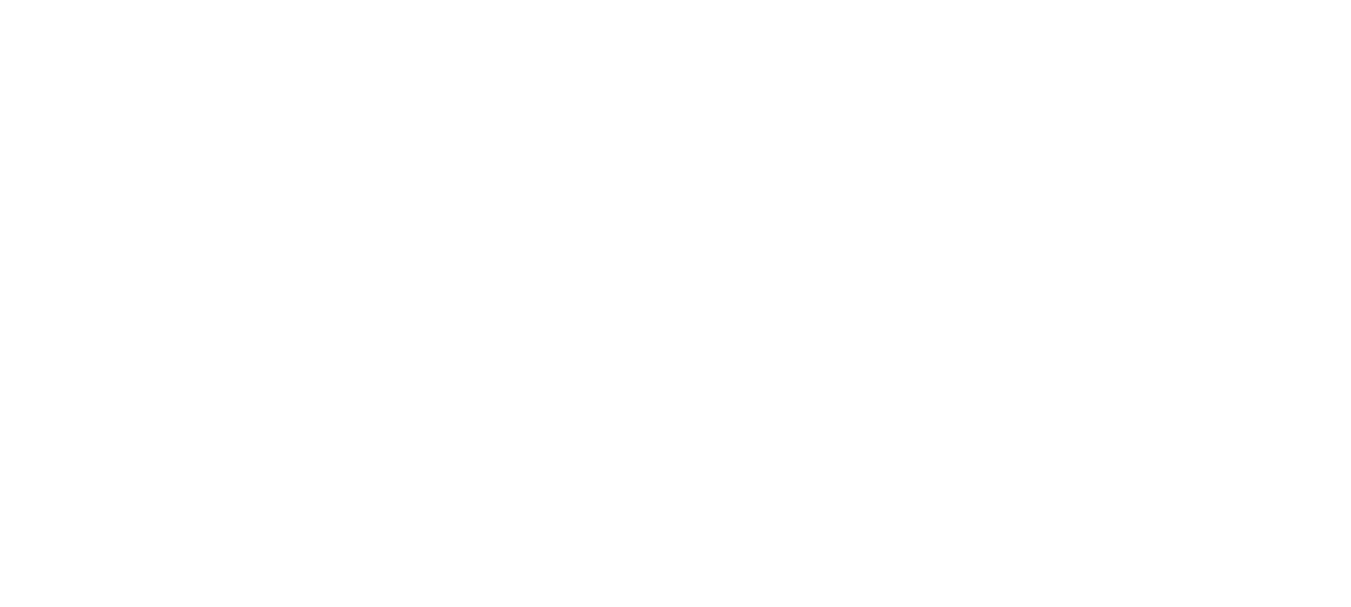 scroll, scrollTop: 0, scrollLeft: 0, axis: both 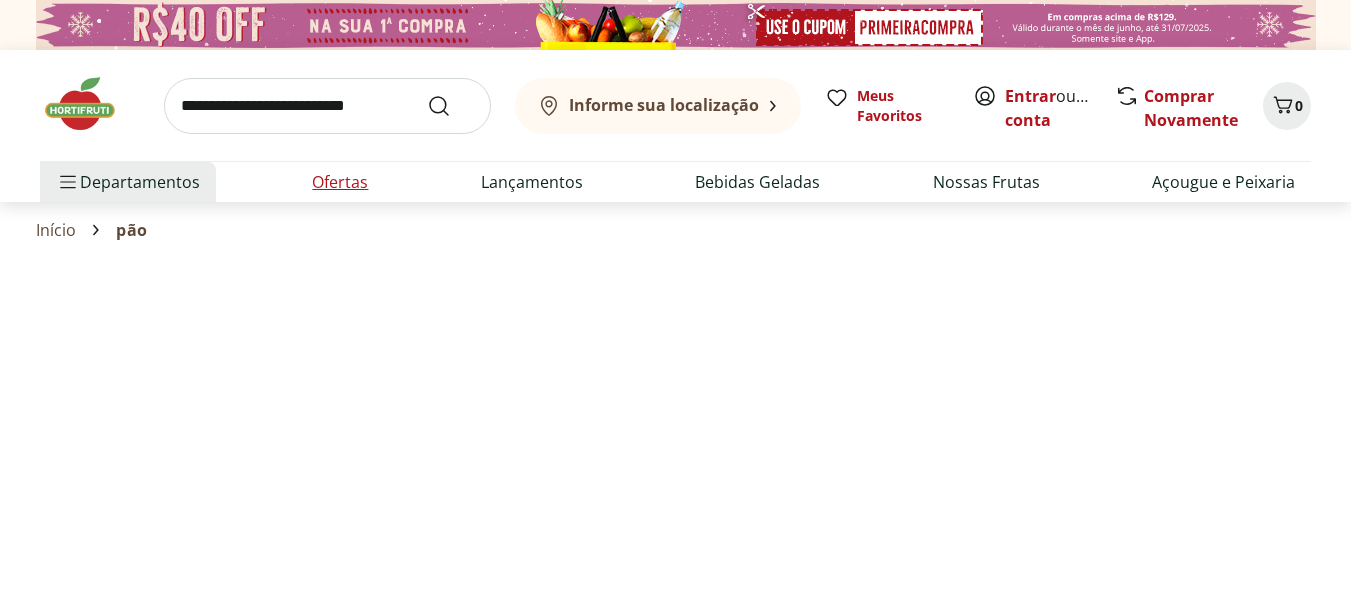 select on "**********" 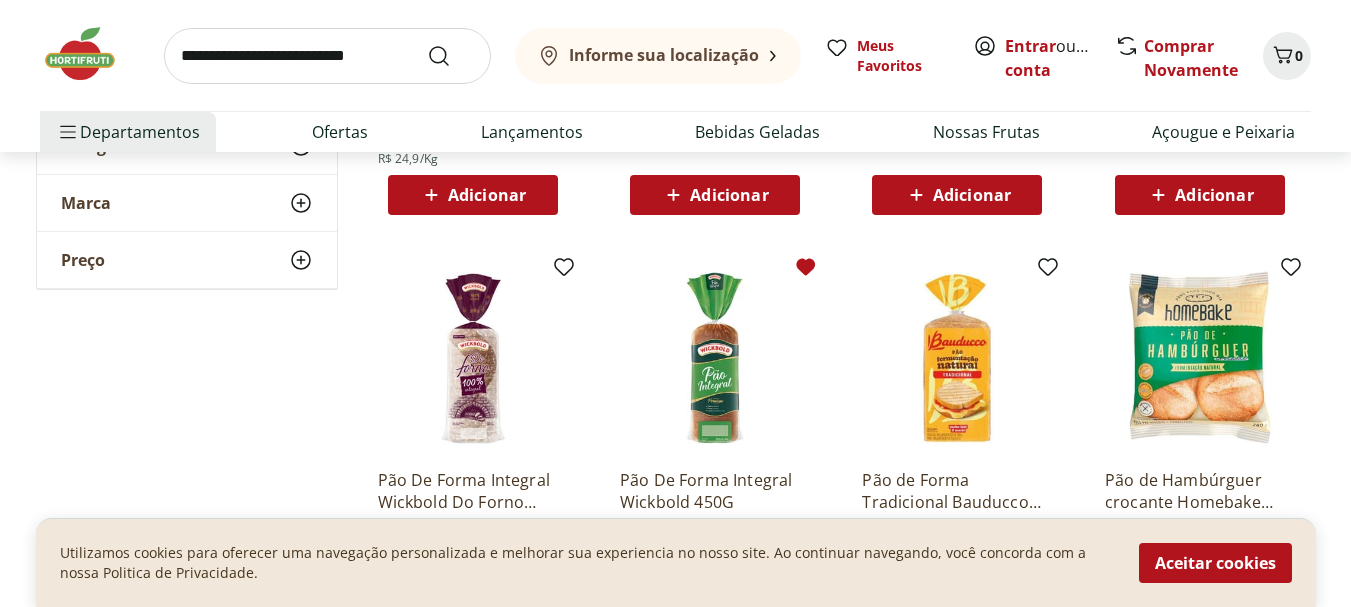 scroll, scrollTop: 700, scrollLeft: 0, axis: vertical 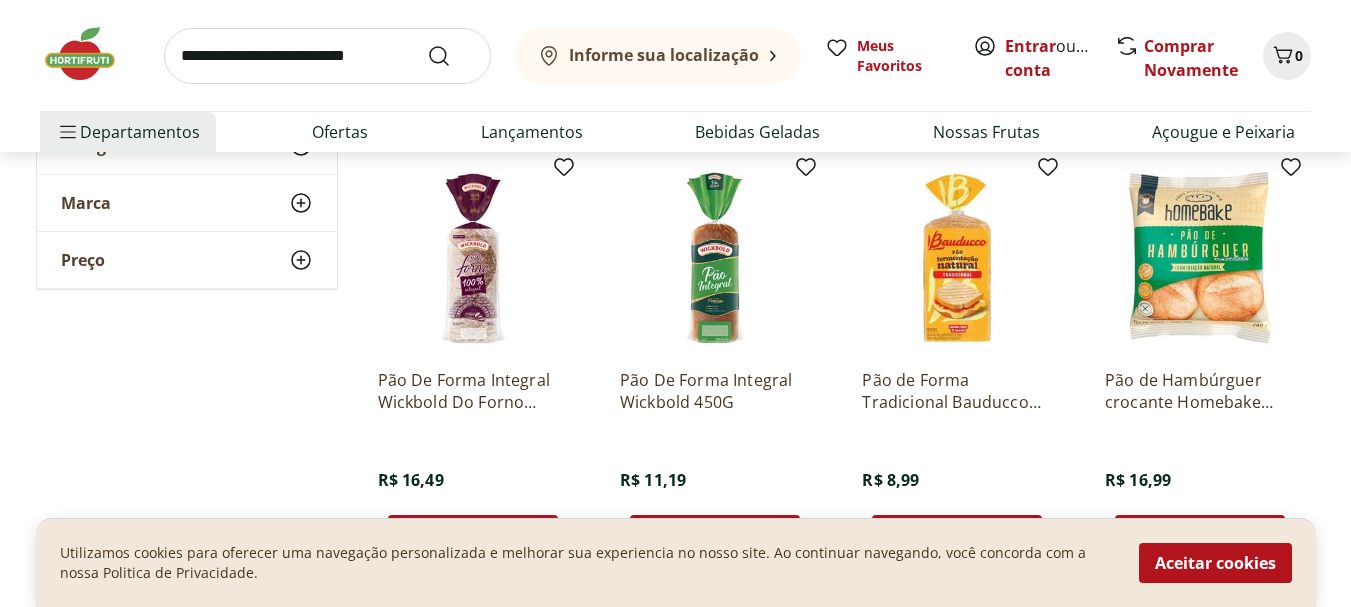 click on "Pão De Forma Integral Wickbold 450G R$ 11,19 Adicionar" at bounding box center (715, 359) 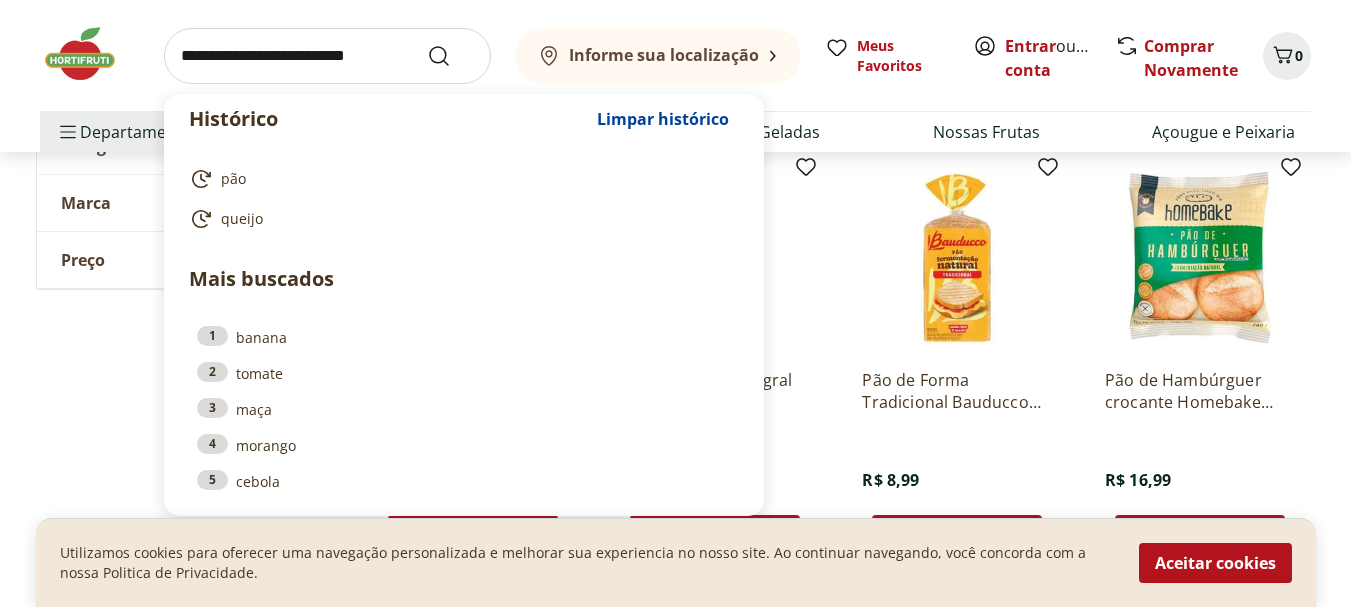 click at bounding box center [327, 56] 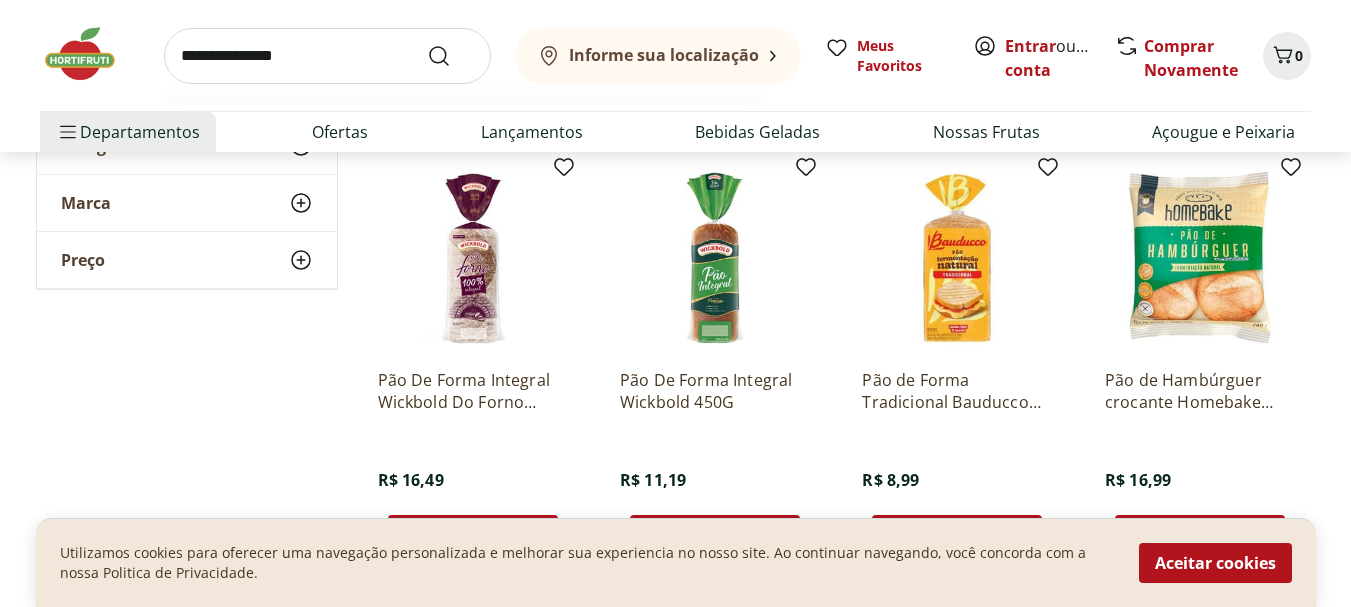 type on "**********" 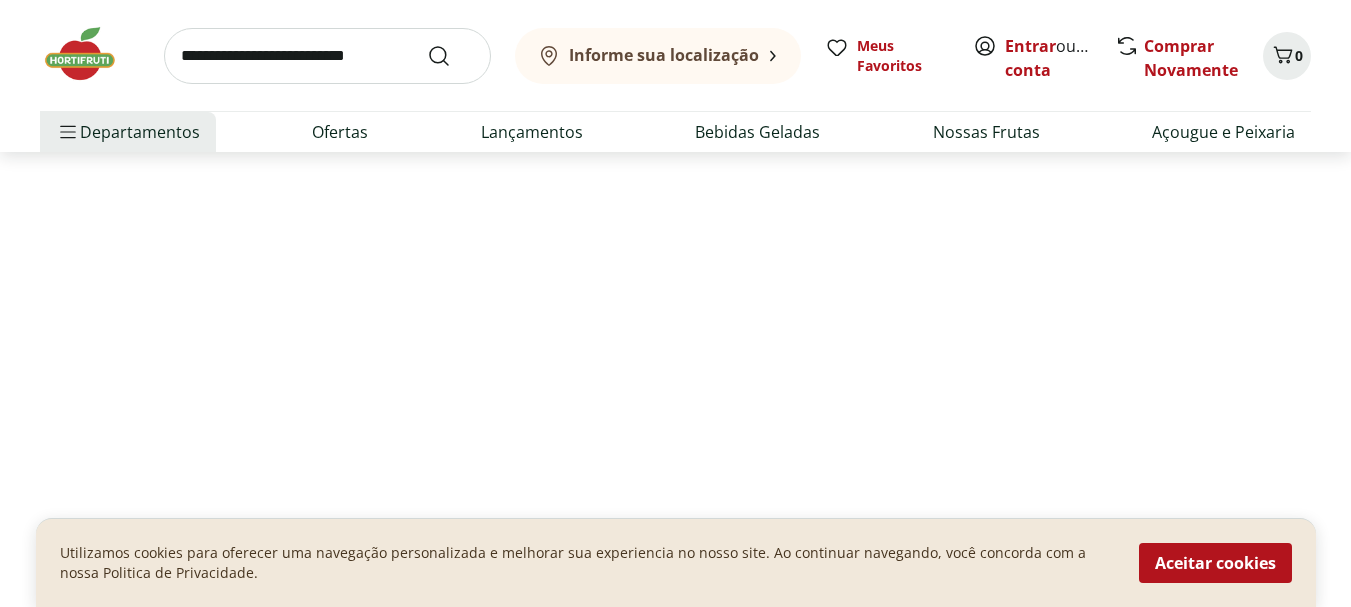 scroll, scrollTop: 0, scrollLeft: 0, axis: both 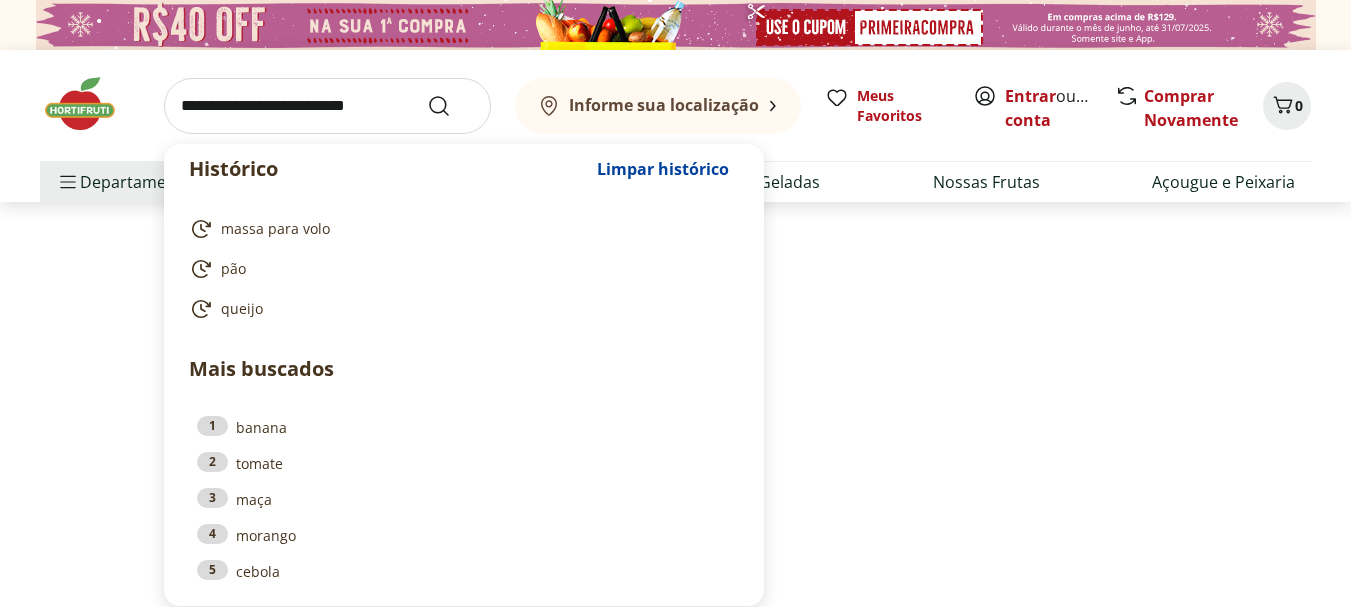 select on "**********" 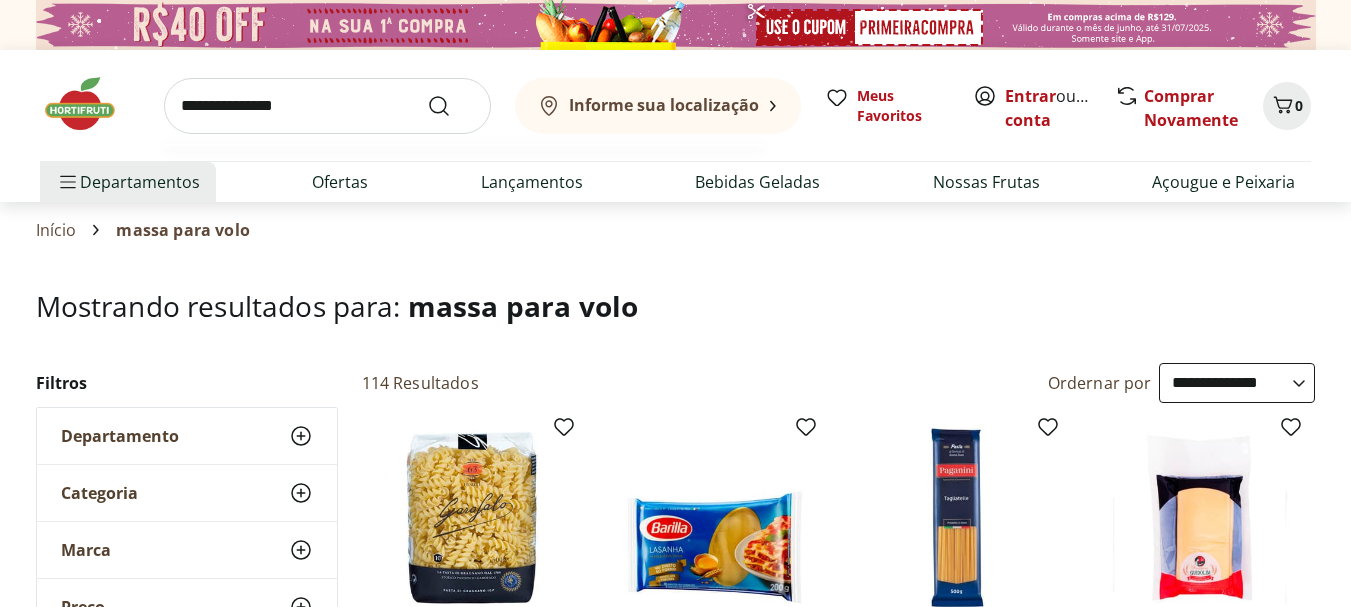 type on "**********" 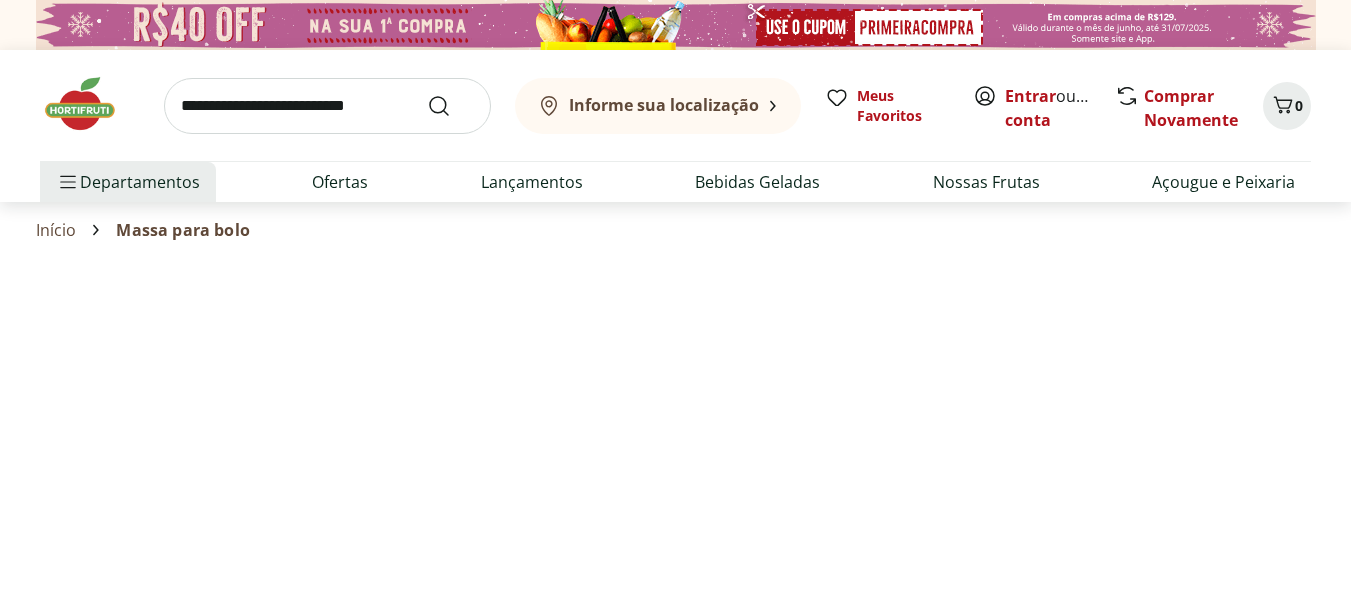 select on "**********" 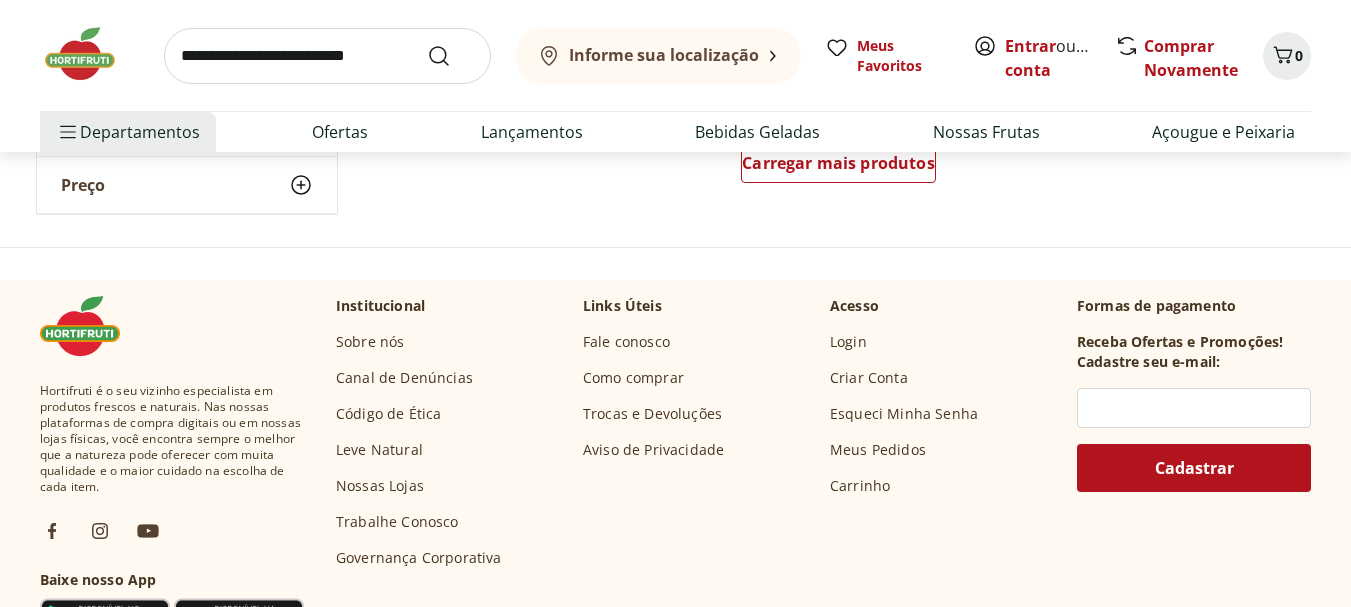scroll, scrollTop: 1400, scrollLeft: 0, axis: vertical 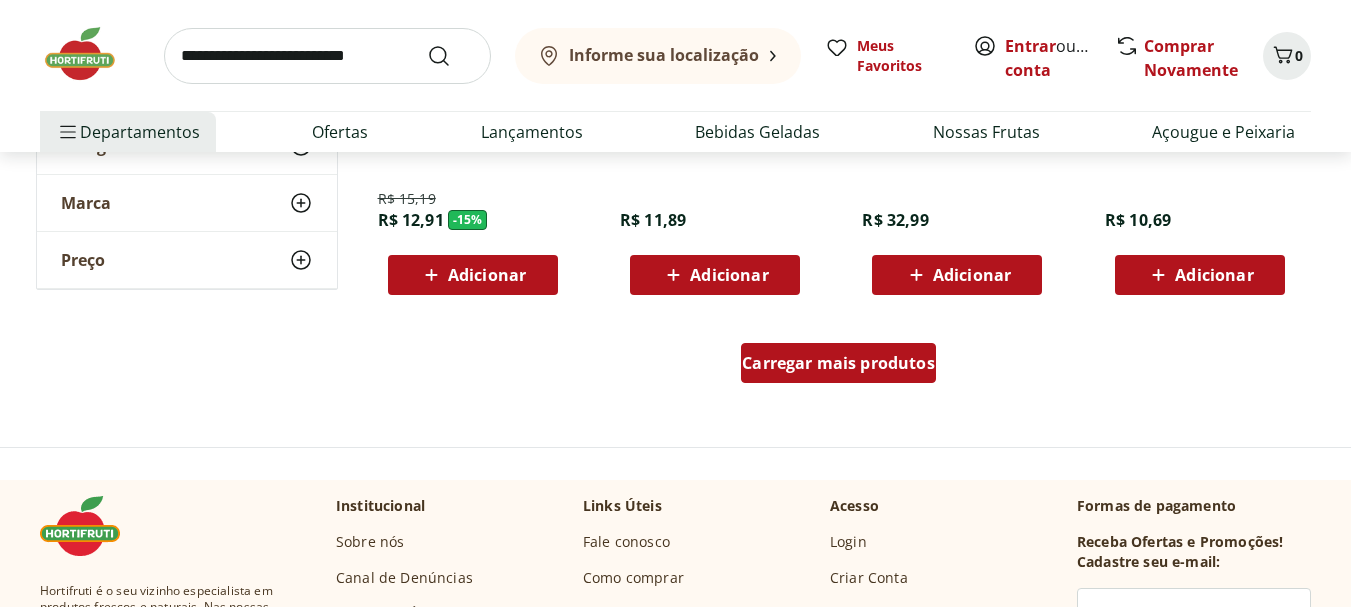 click on "Carregar mais produtos" at bounding box center (838, 363) 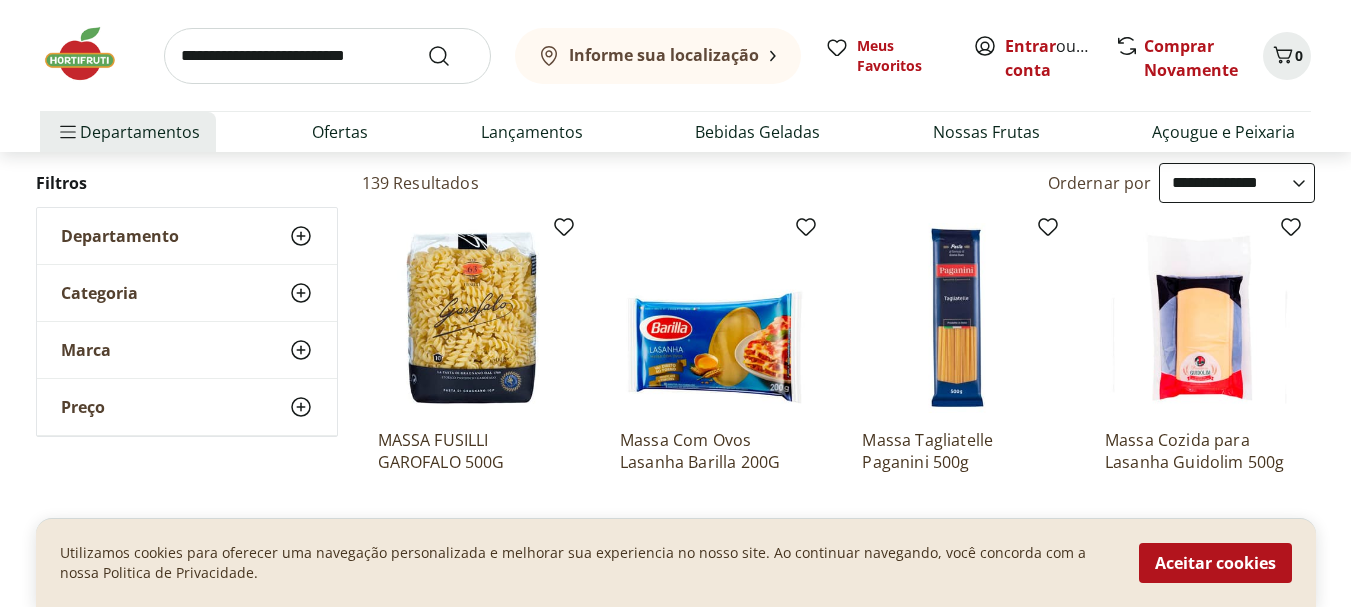 scroll, scrollTop: 0, scrollLeft: 0, axis: both 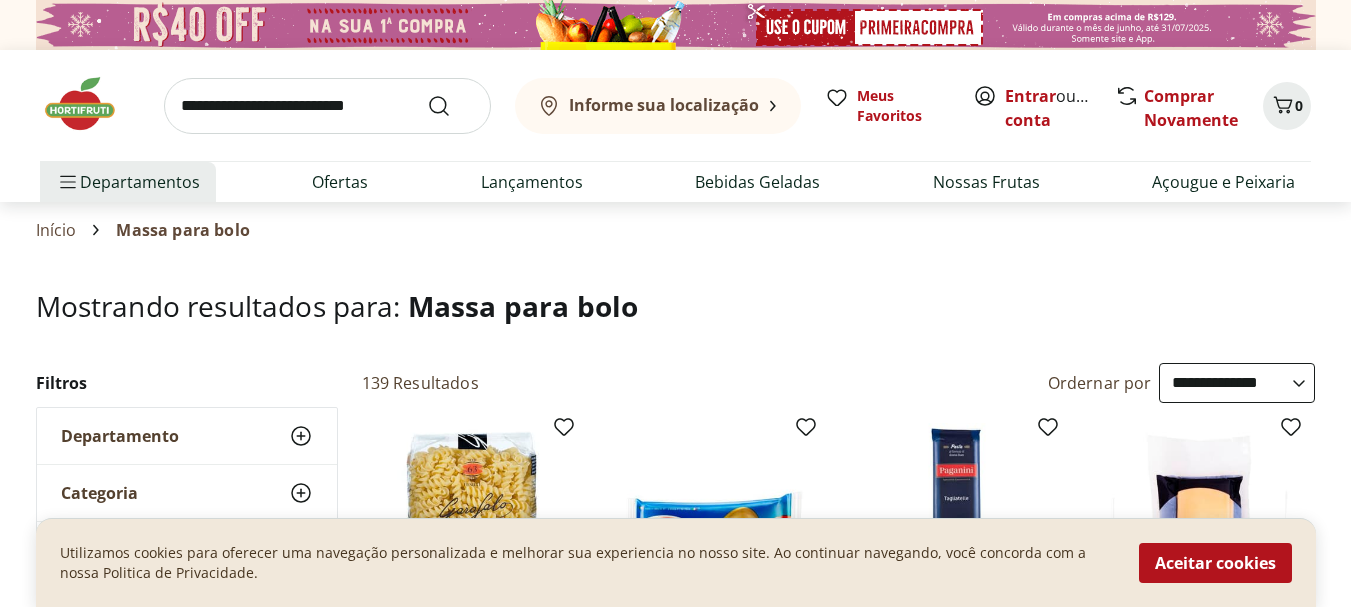 click at bounding box center (327, 106) 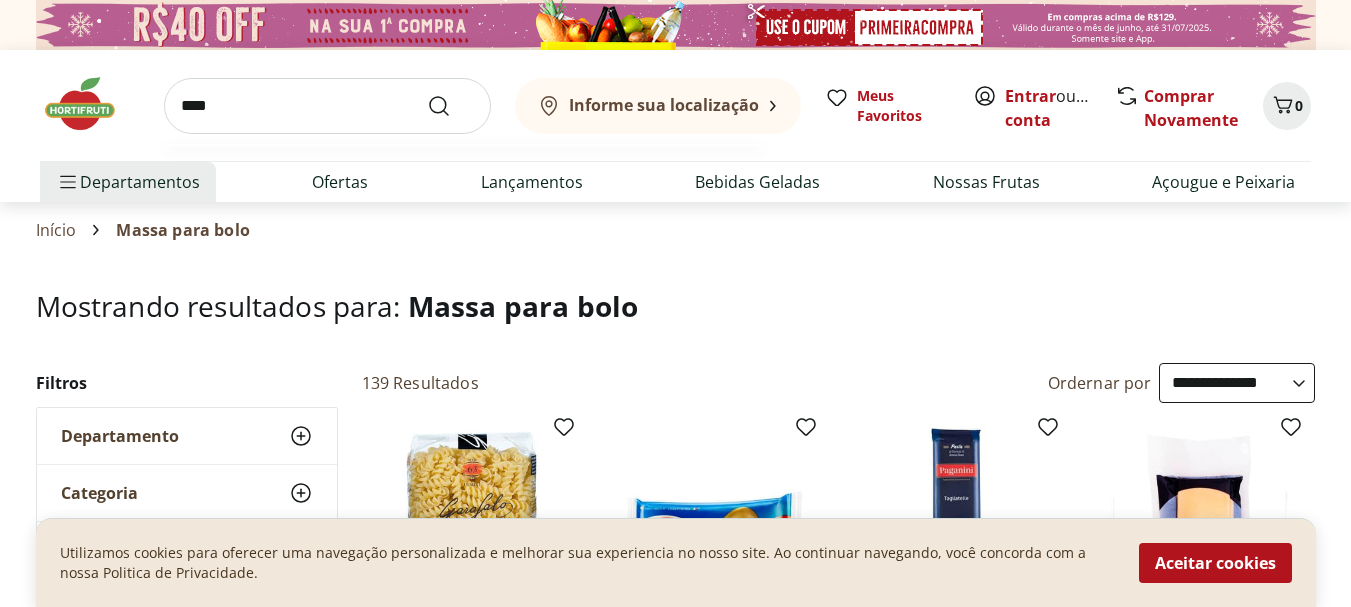 type on "****" 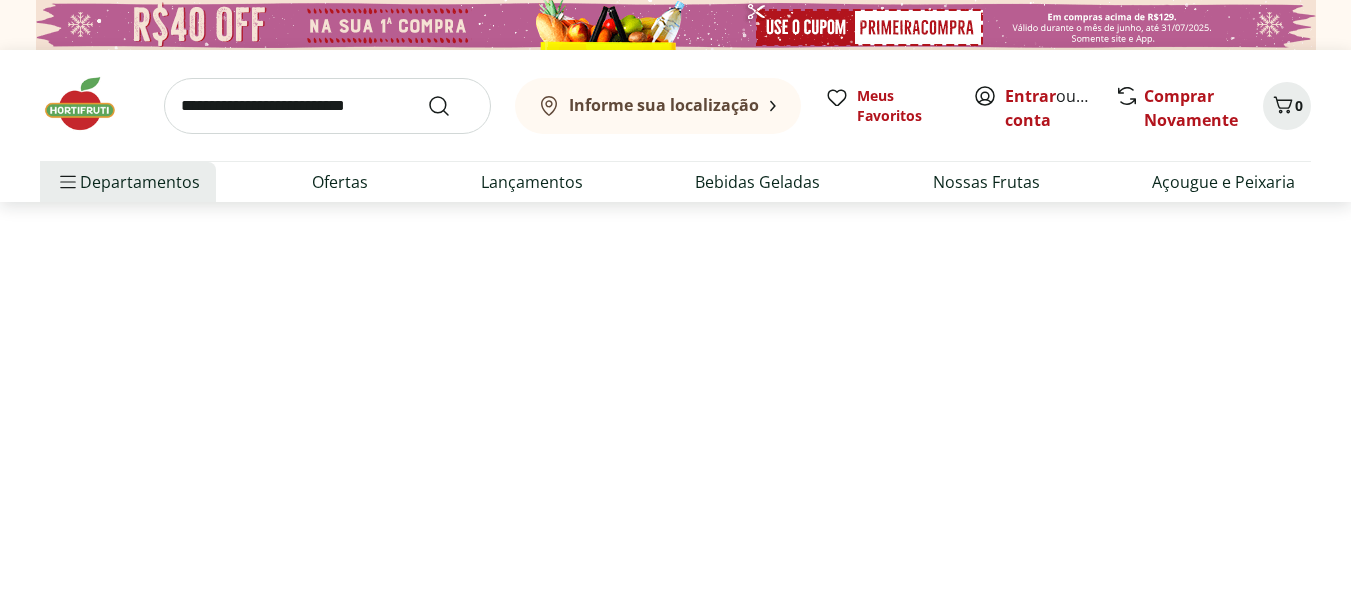 select on "**********" 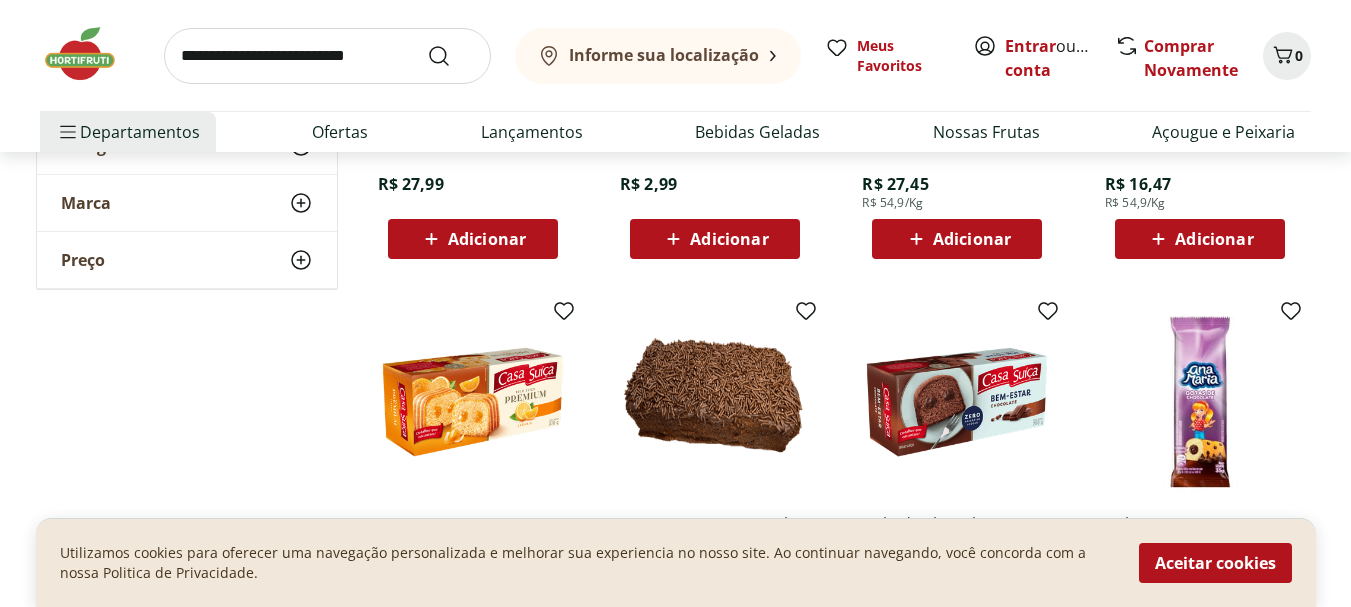 scroll, scrollTop: 2600, scrollLeft: 0, axis: vertical 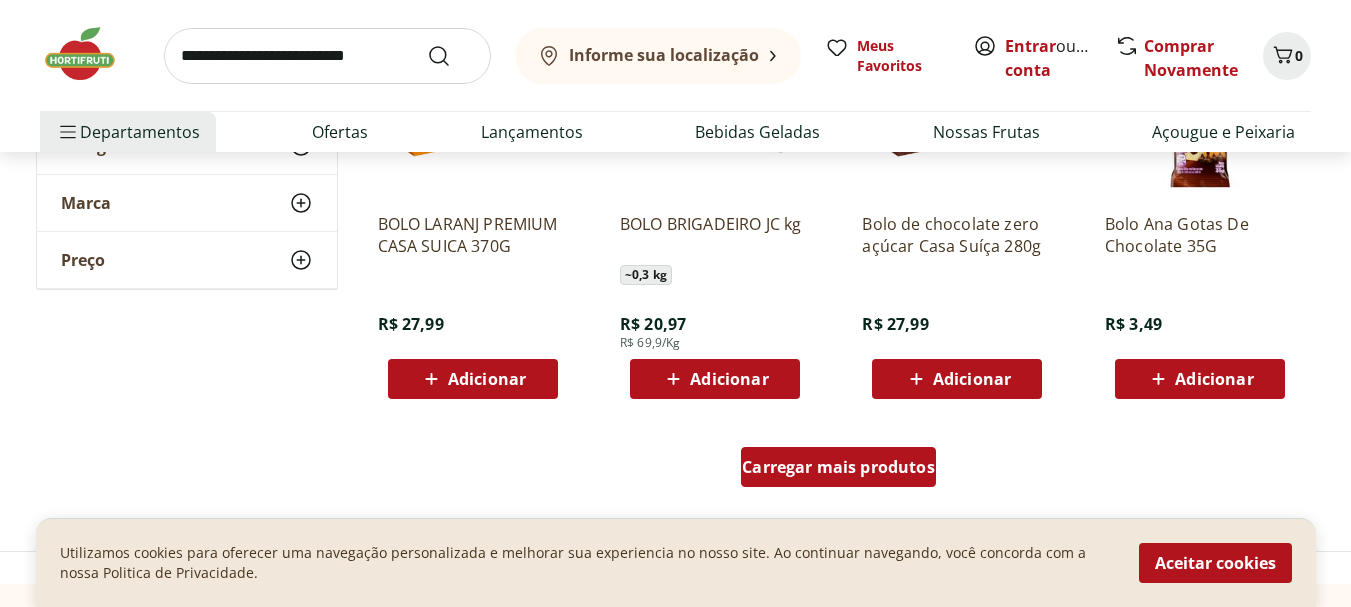 click on "Carregar mais produtos" at bounding box center (838, 467) 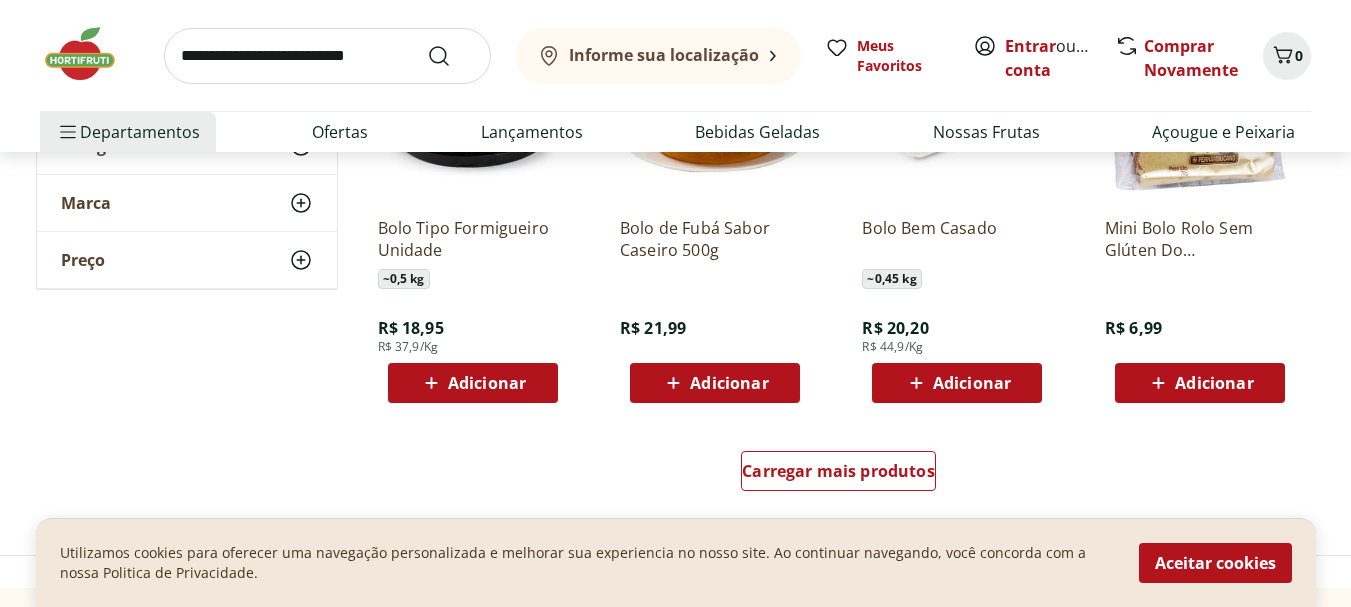 scroll, scrollTop: 4200, scrollLeft: 0, axis: vertical 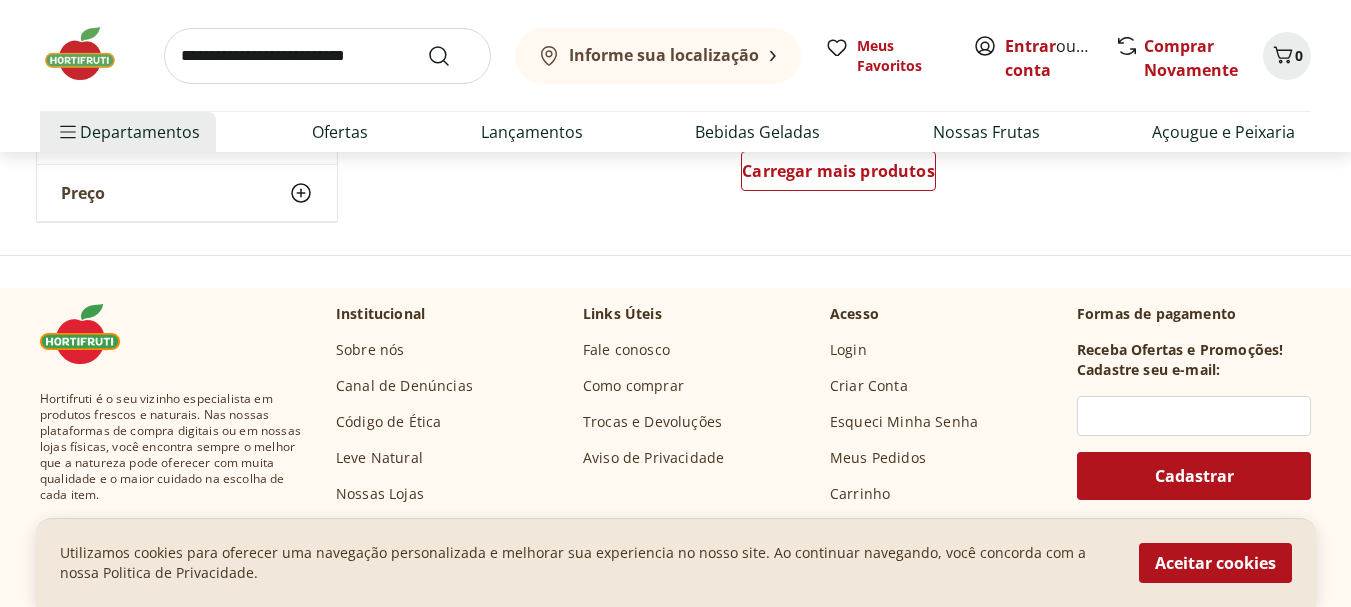 click at bounding box center (327, 56) 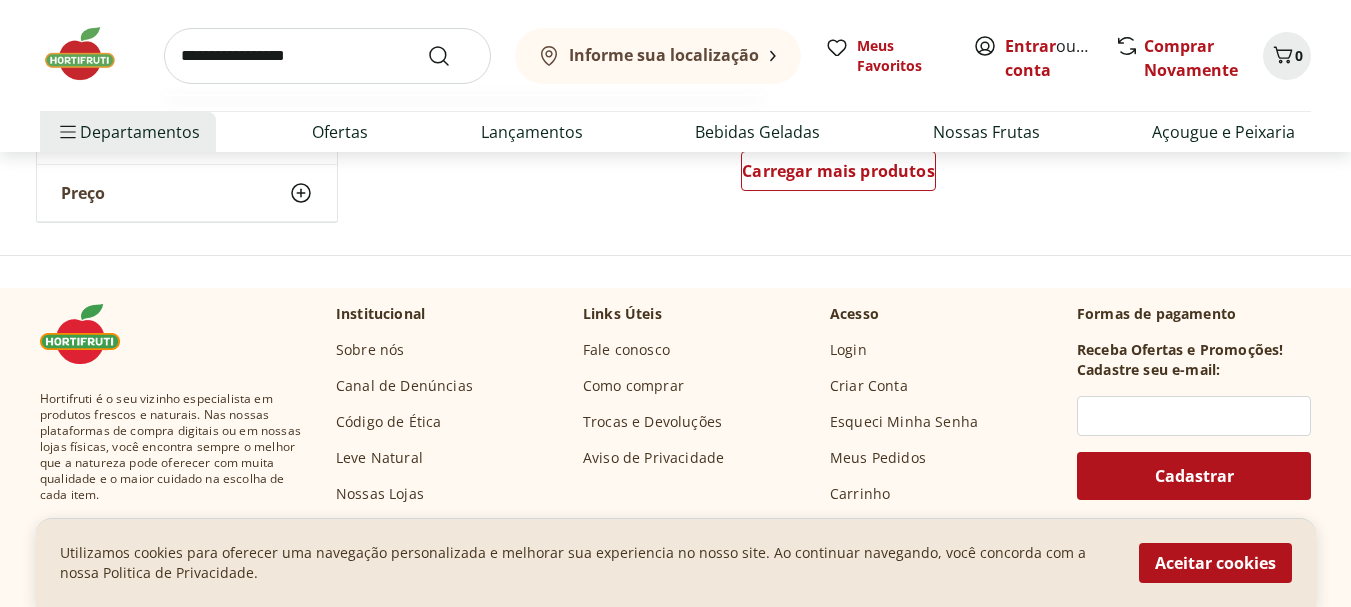 type on "**********" 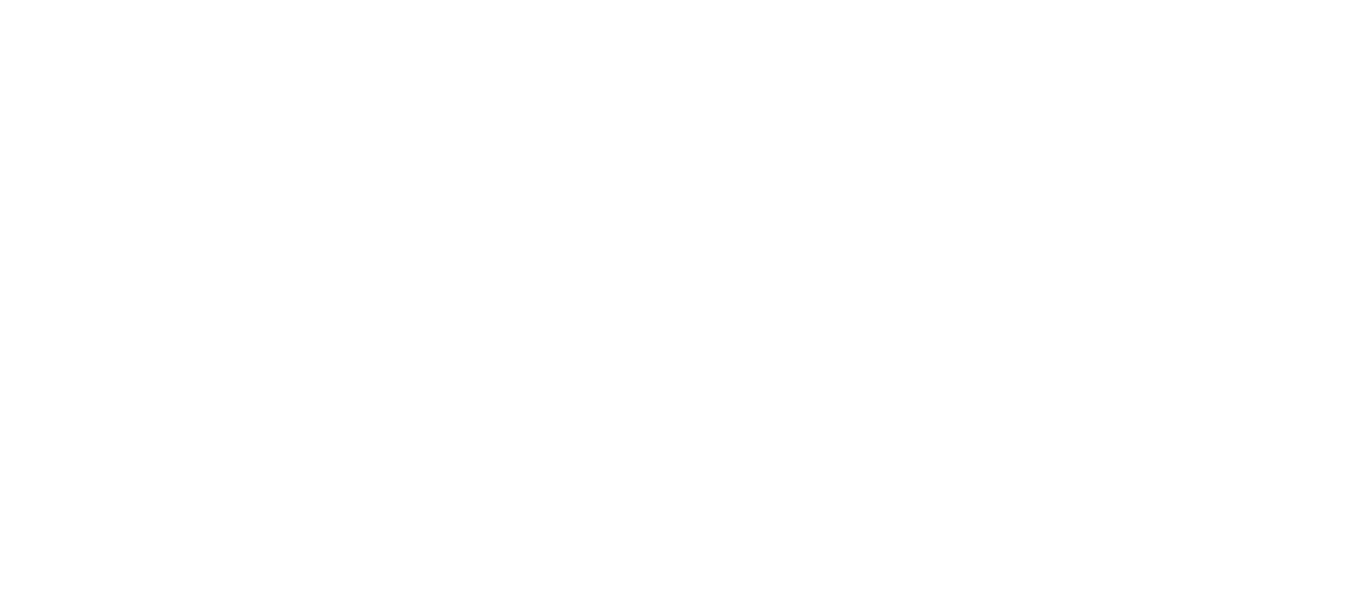 scroll, scrollTop: 0, scrollLeft: 0, axis: both 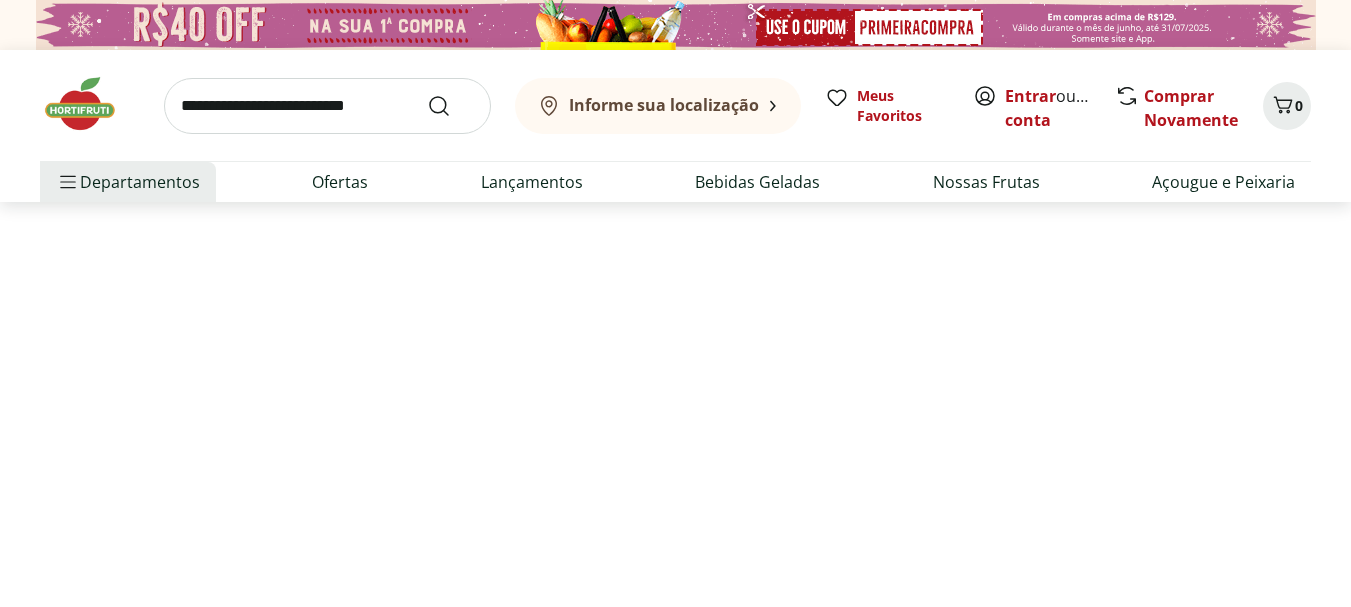 select on "**********" 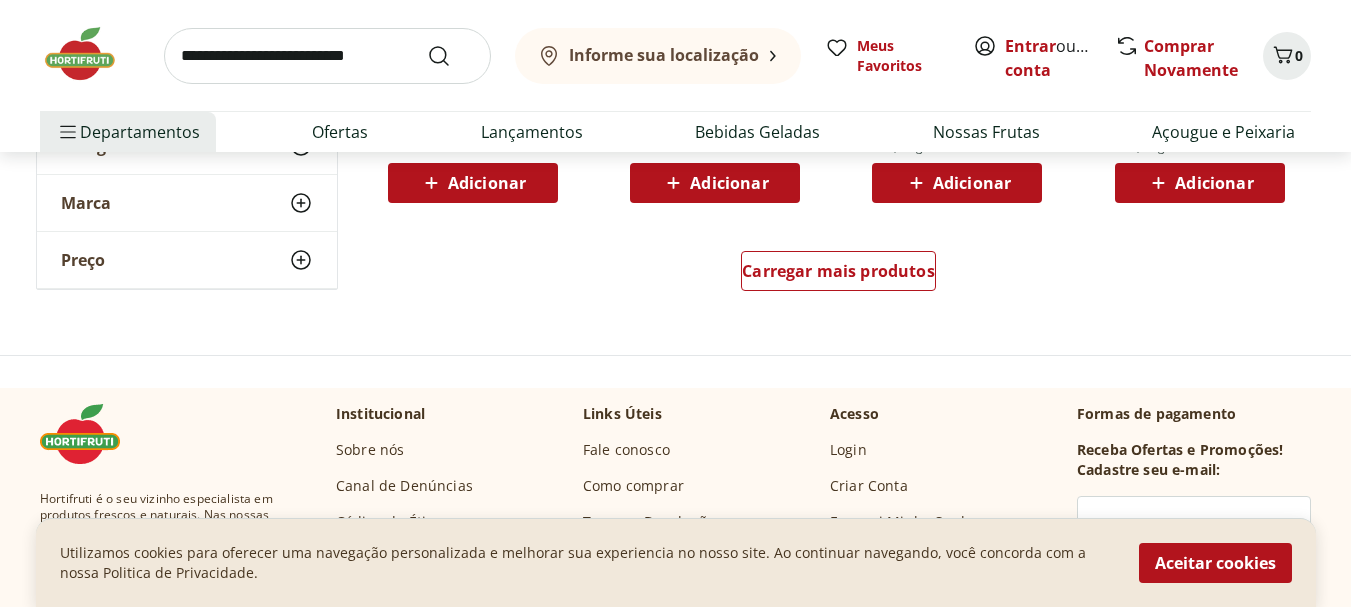 scroll, scrollTop: 3900, scrollLeft: 0, axis: vertical 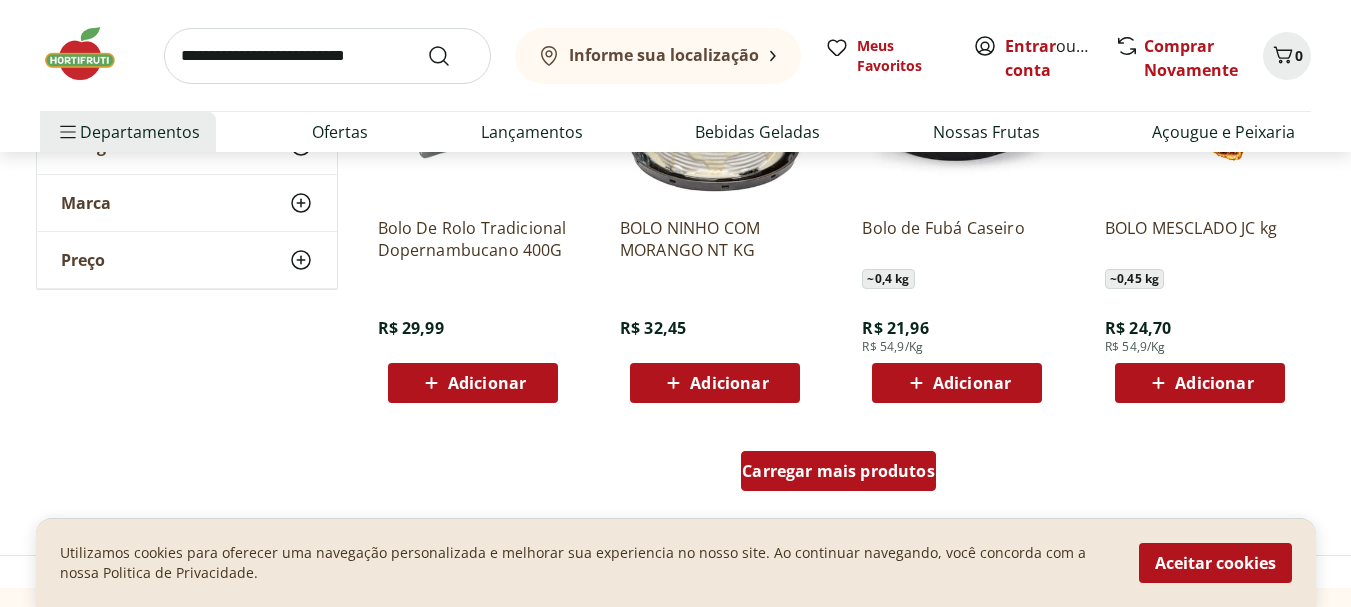 click on "Carregar mais produtos" at bounding box center (838, 471) 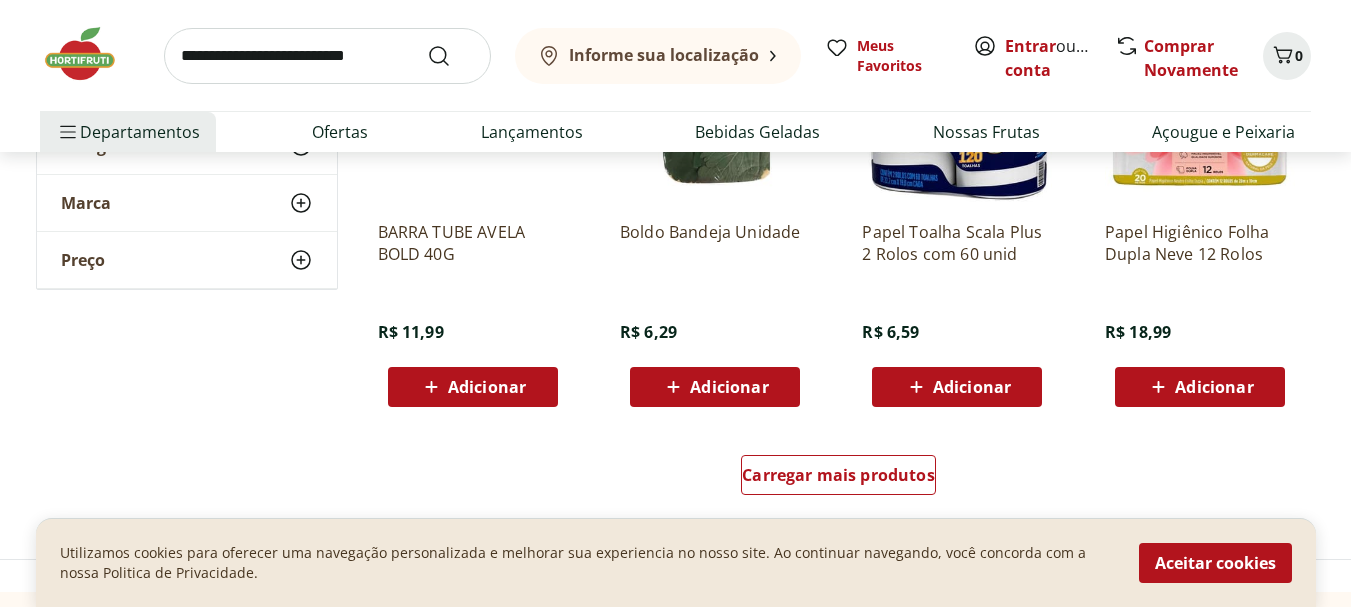 scroll, scrollTop: 5300, scrollLeft: 0, axis: vertical 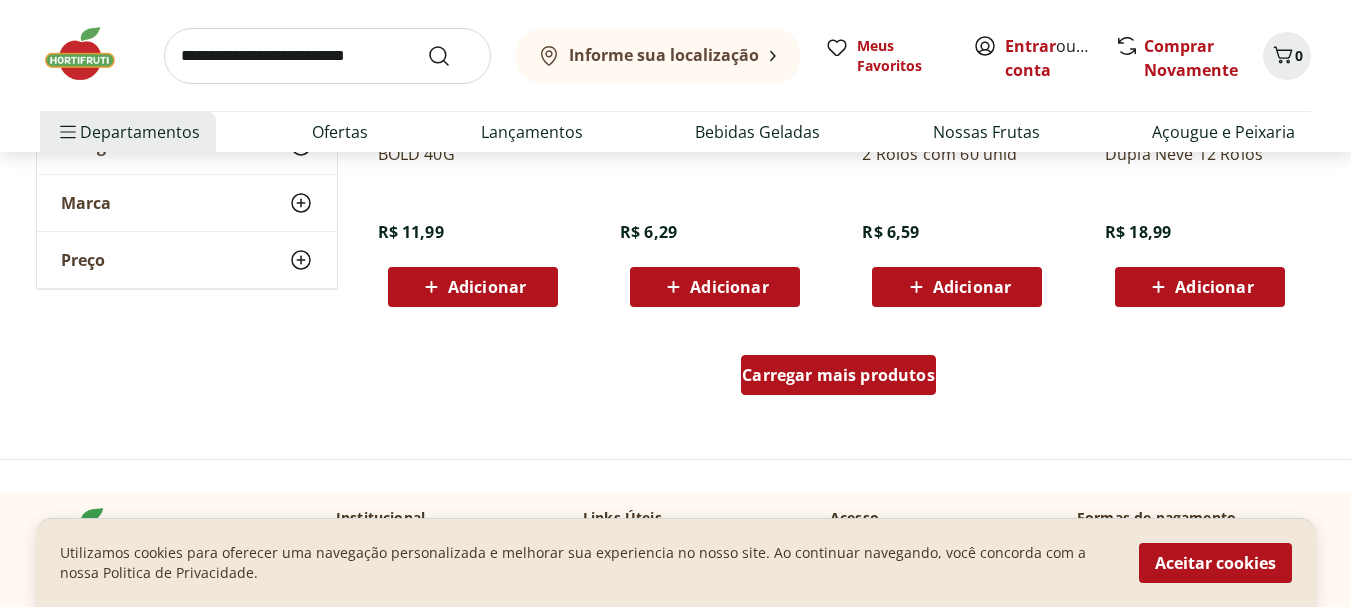 click on "Carregar mais produtos" at bounding box center (838, 375) 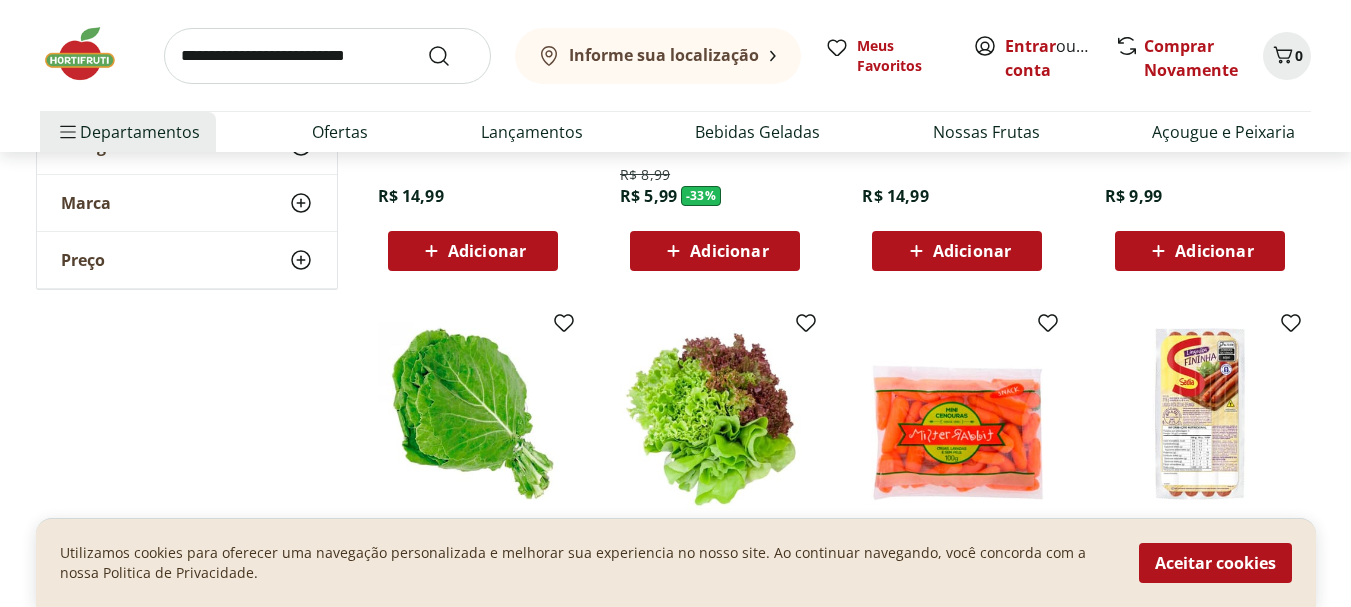 scroll, scrollTop: 6500, scrollLeft: 0, axis: vertical 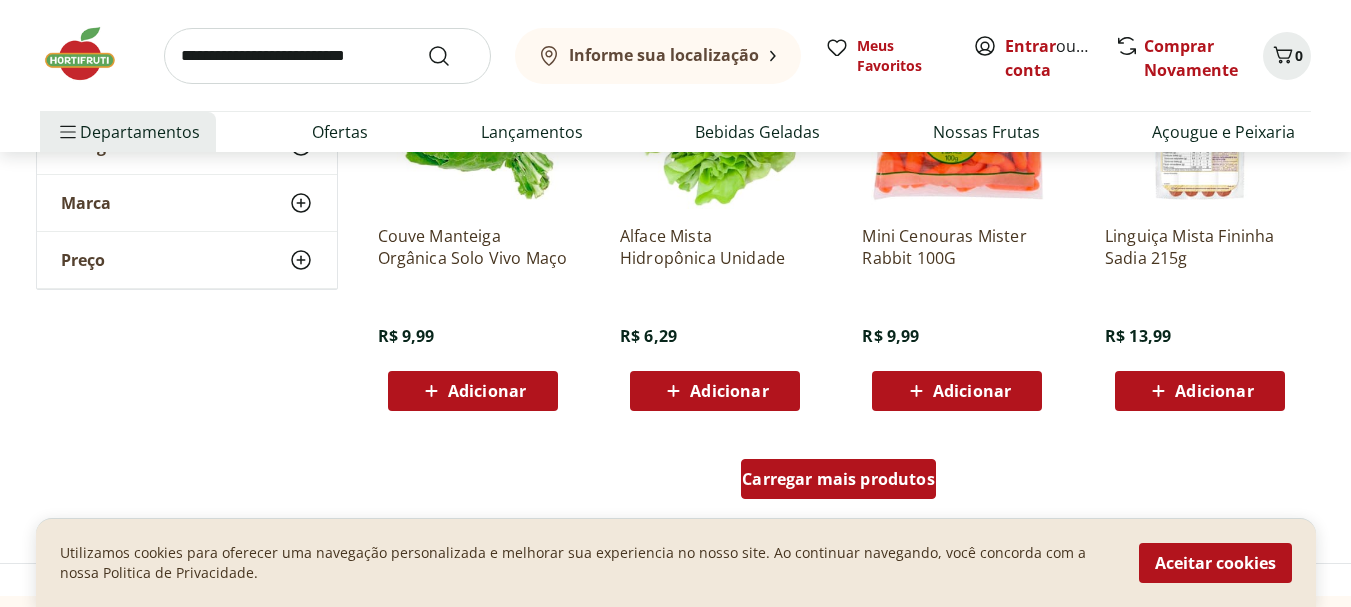 click on "Carregar mais produtos" at bounding box center (838, 479) 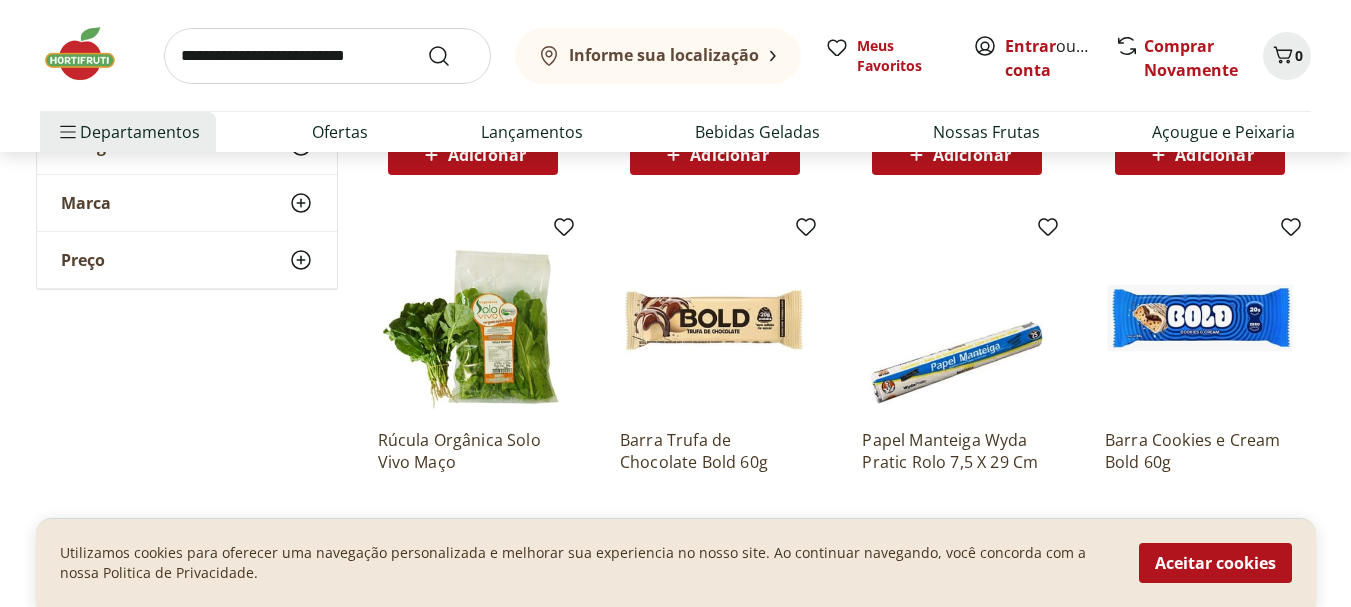 scroll, scrollTop: 8000, scrollLeft: 0, axis: vertical 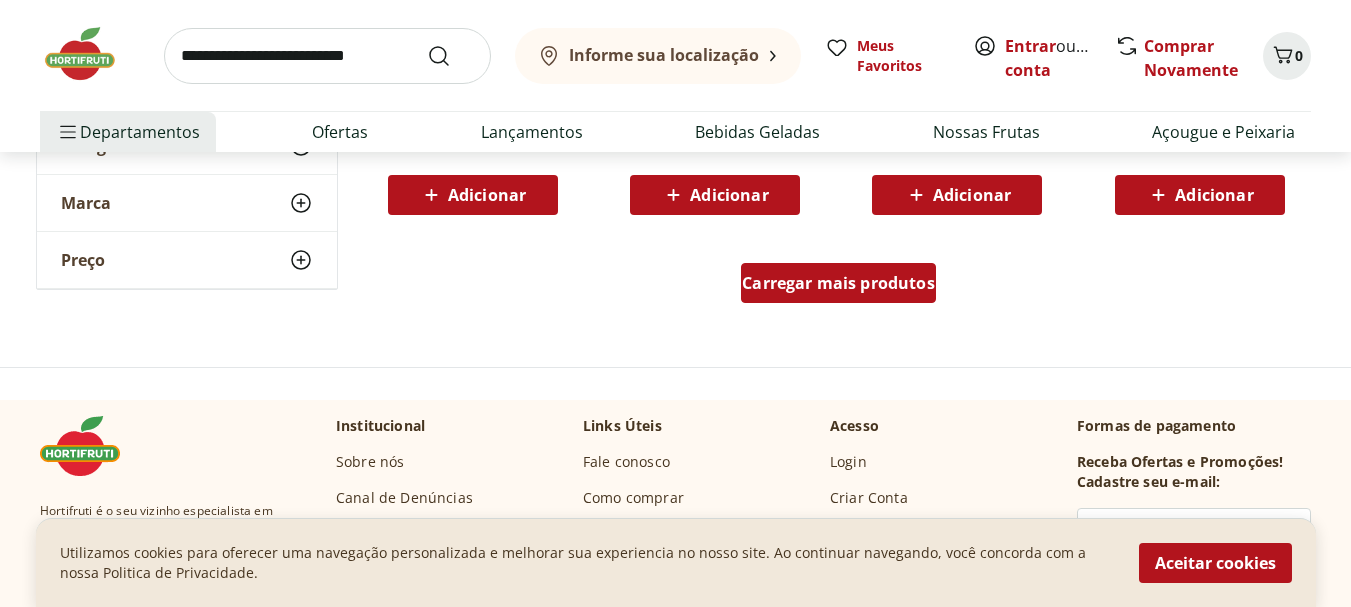 click on "Carregar mais produtos" at bounding box center (838, 283) 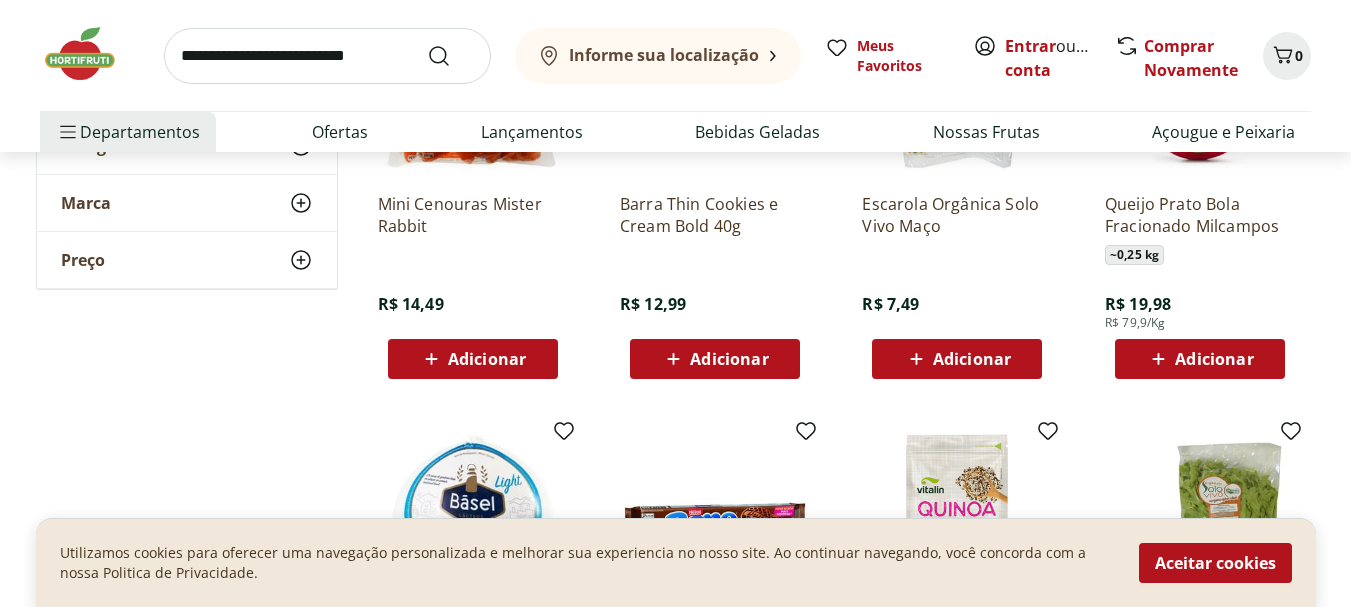 scroll, scrollTop: 8800, scrollLeft: 0, axis: vertical 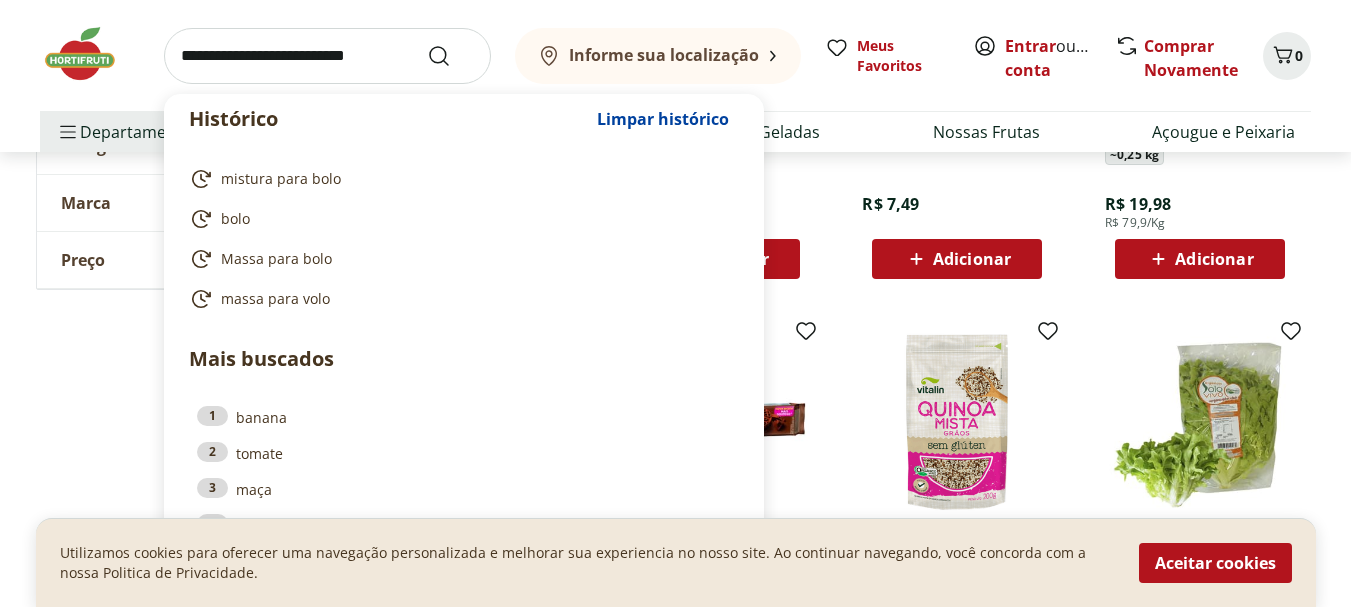 click at bounding box center (327, 56) 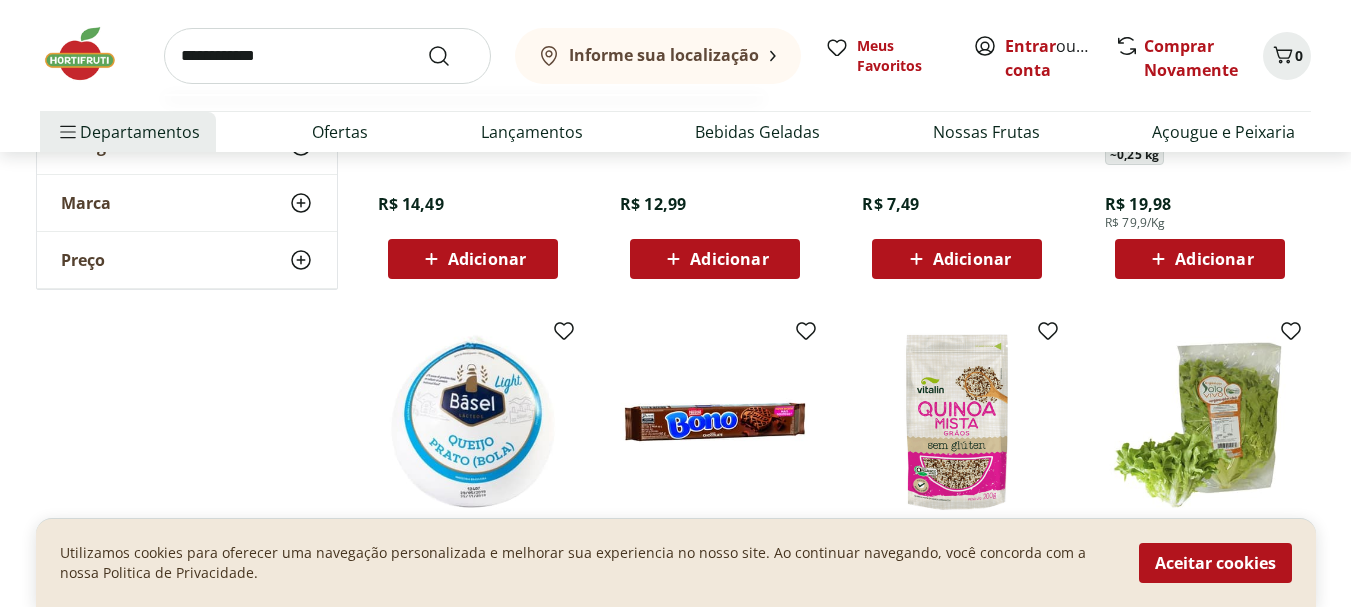 type on "**********" 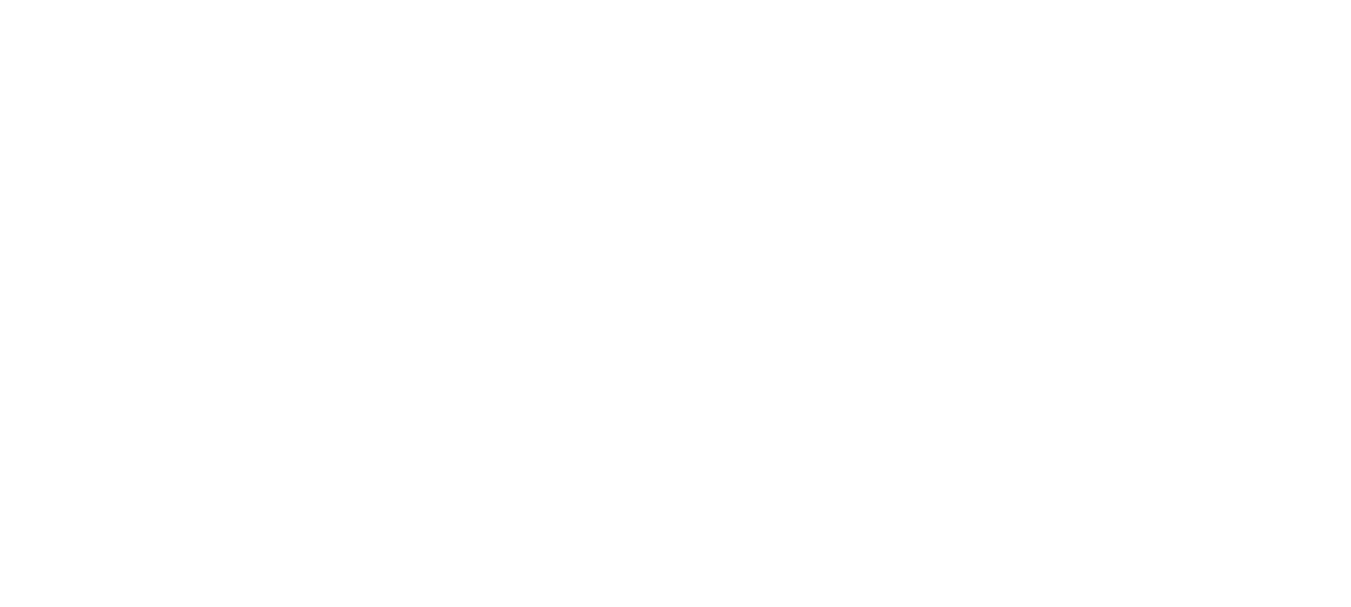 scroll, scrollTop: 0, scrollLeft: 0, axis: both 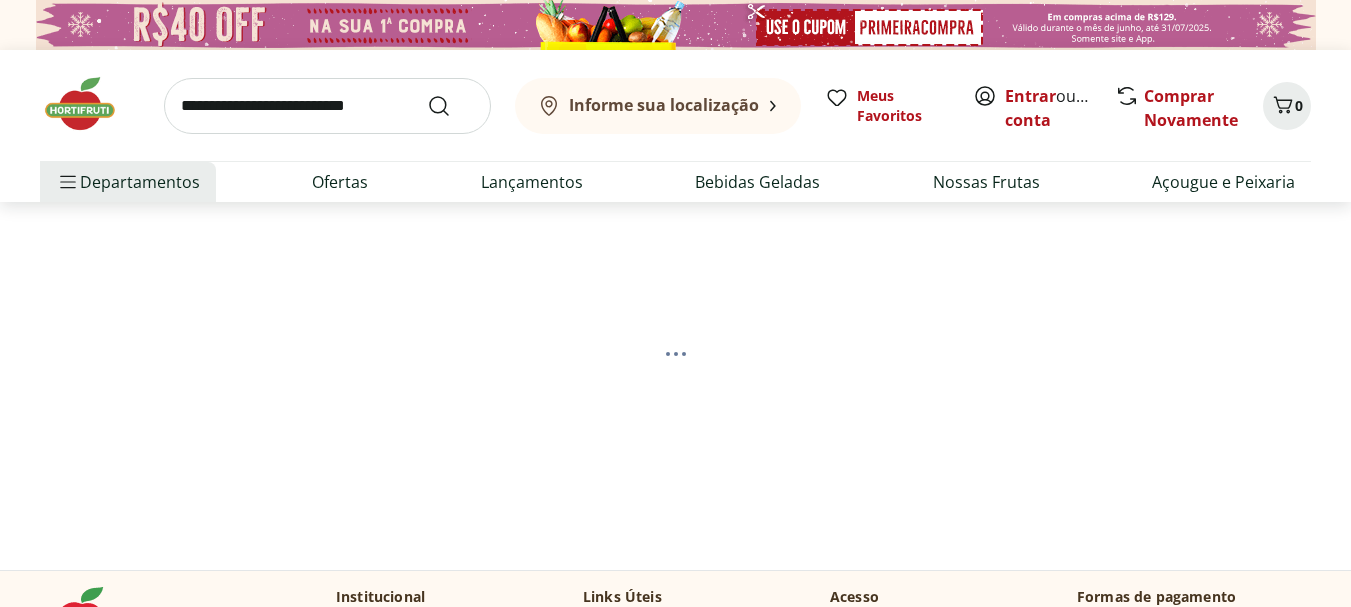 select on "**********" 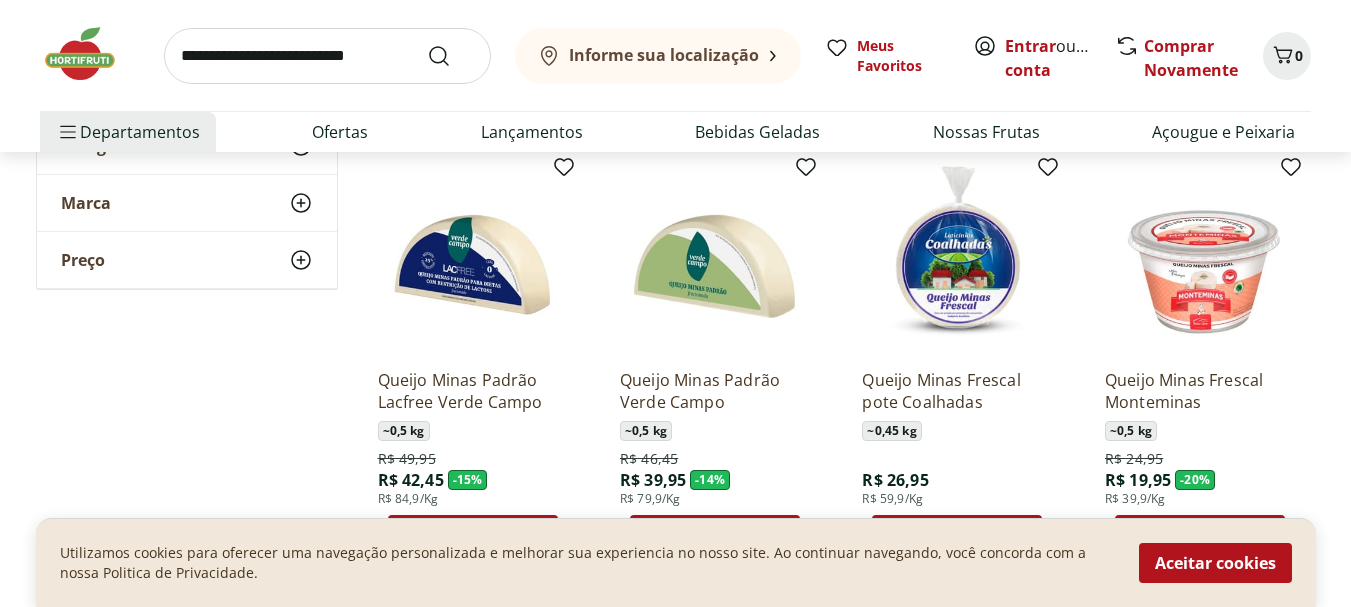 scroll, scrollTop: 600, scrollLeft: 0, axis: vertical 